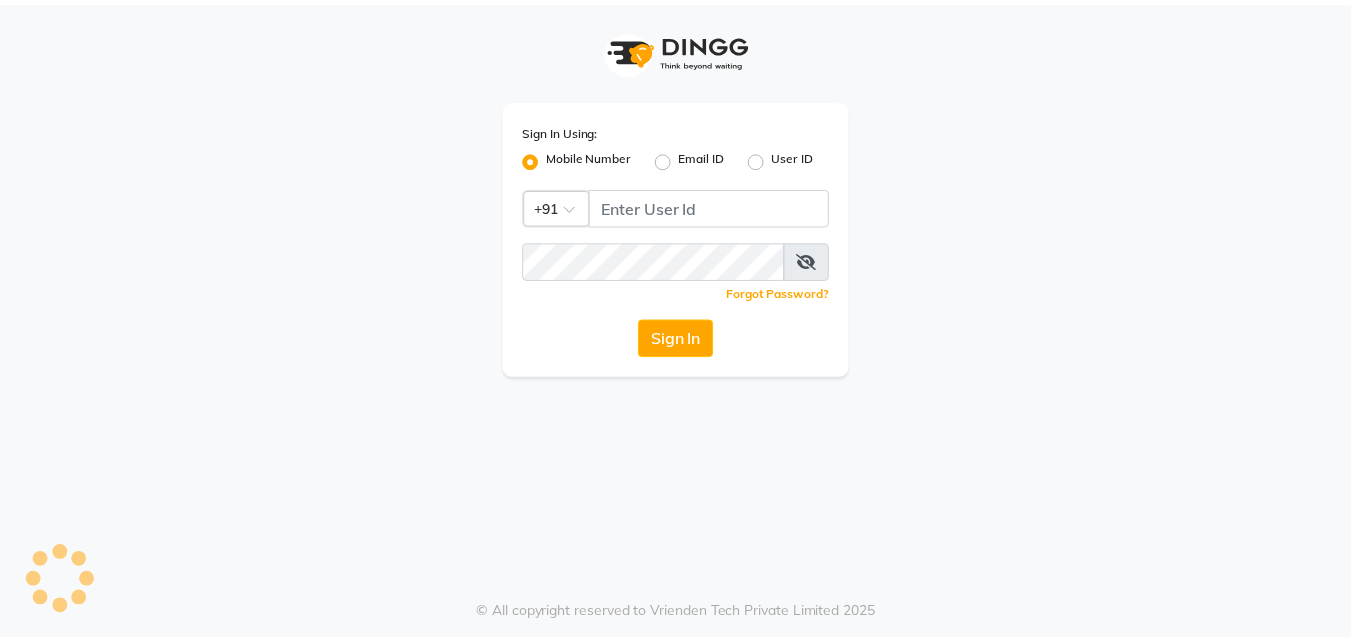 scroll, scrollTop: 0, scrollLeft: 0, axis: both 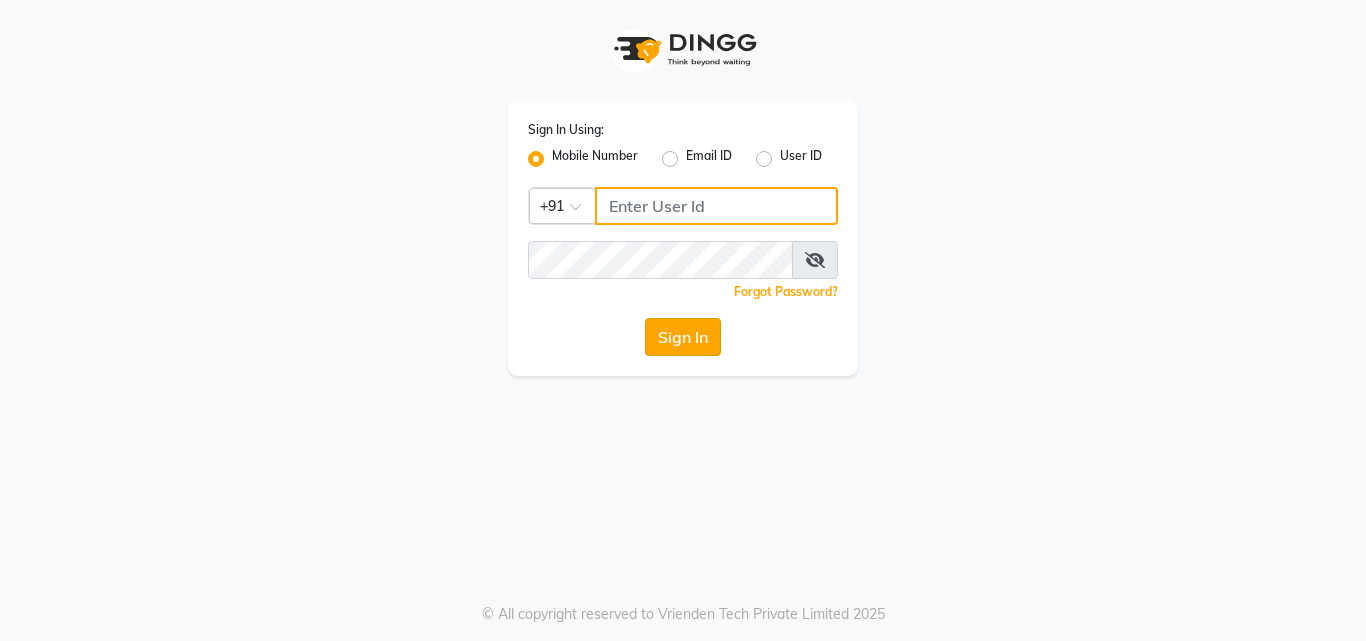 type on "7470907037" 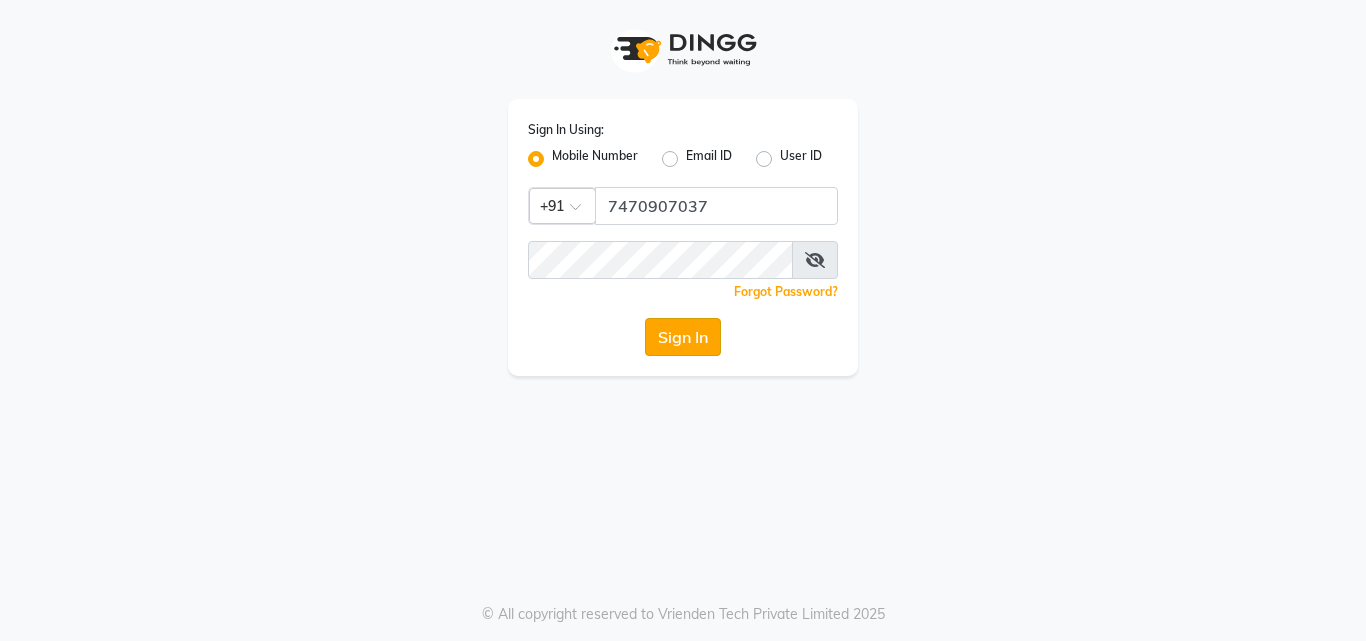 click on "Sign In" 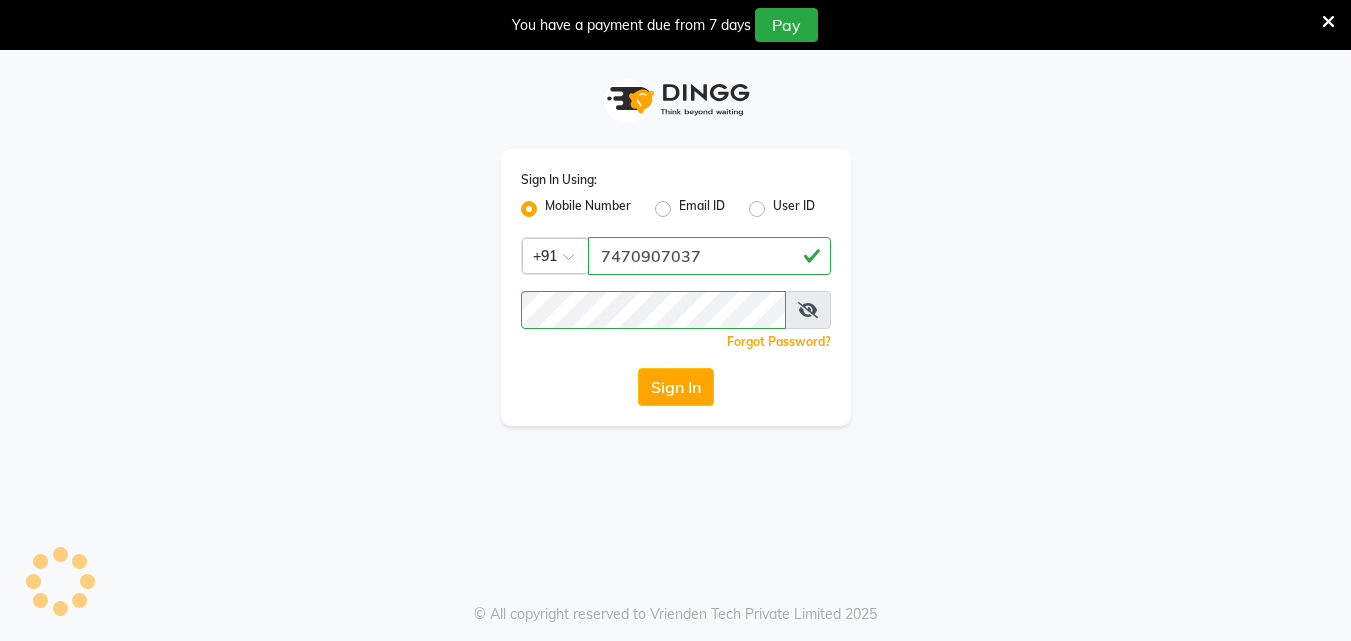 click at bounding box center [1328, 22] 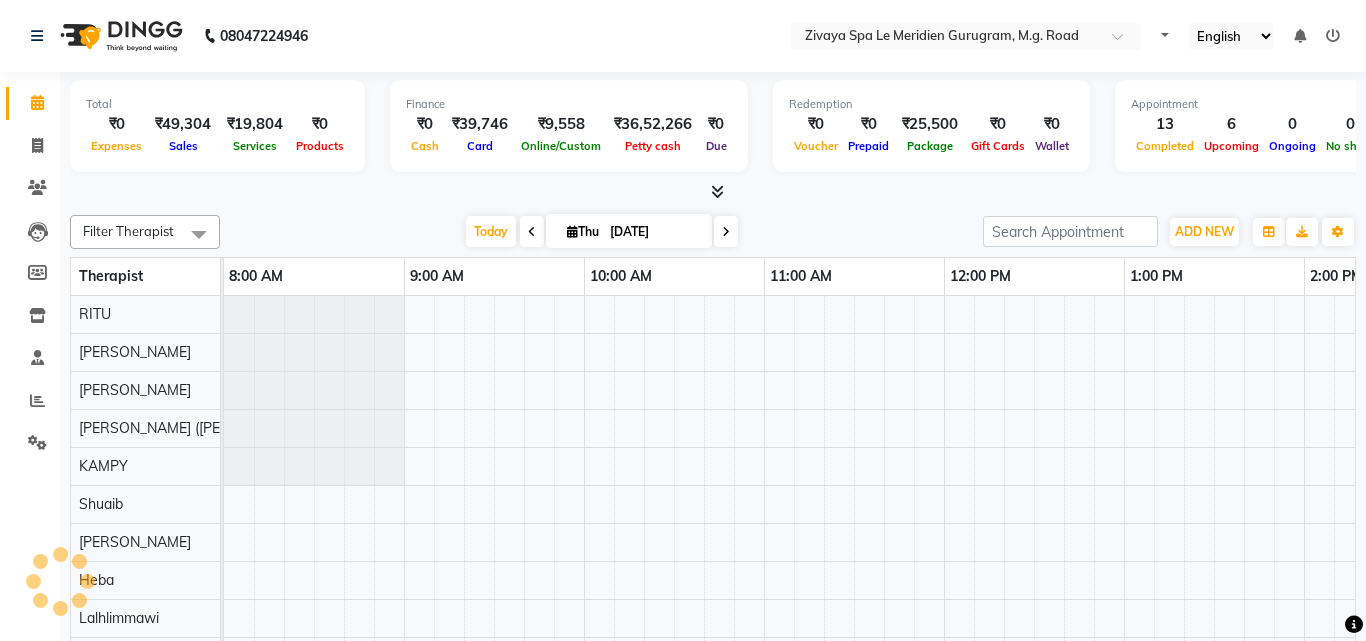 select on "en" 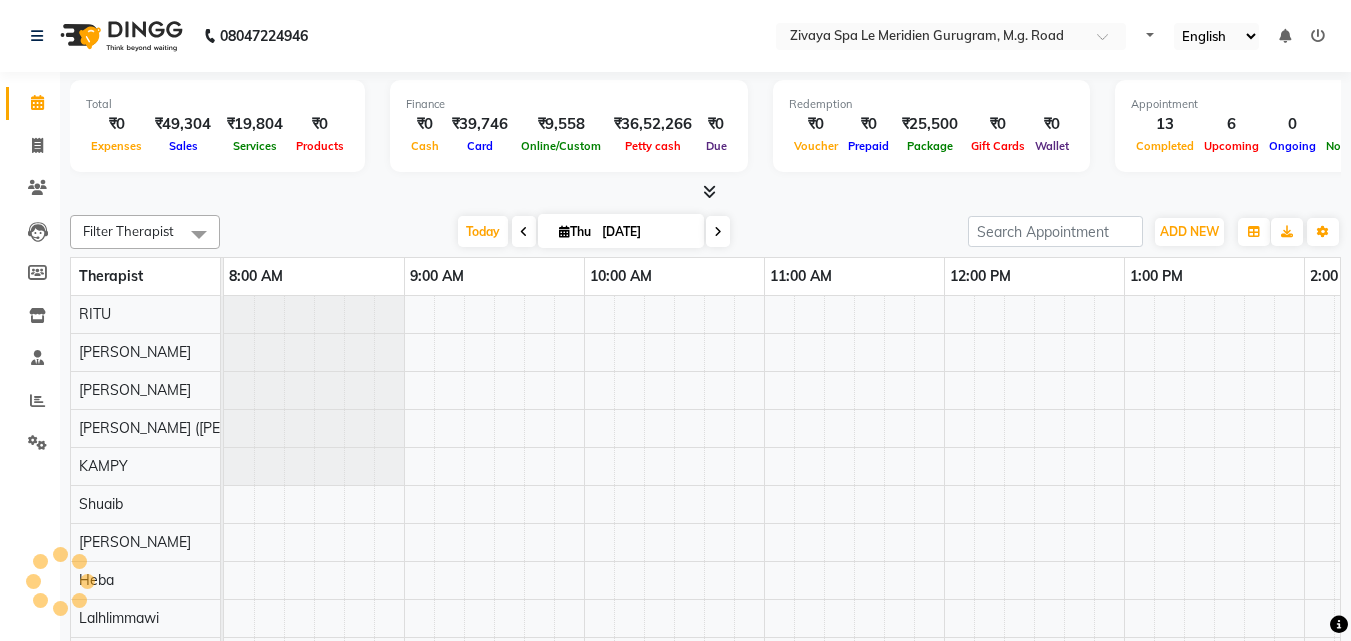 scroll, scrollTop: 0, scrollLeft: 1033, axis: horizontal 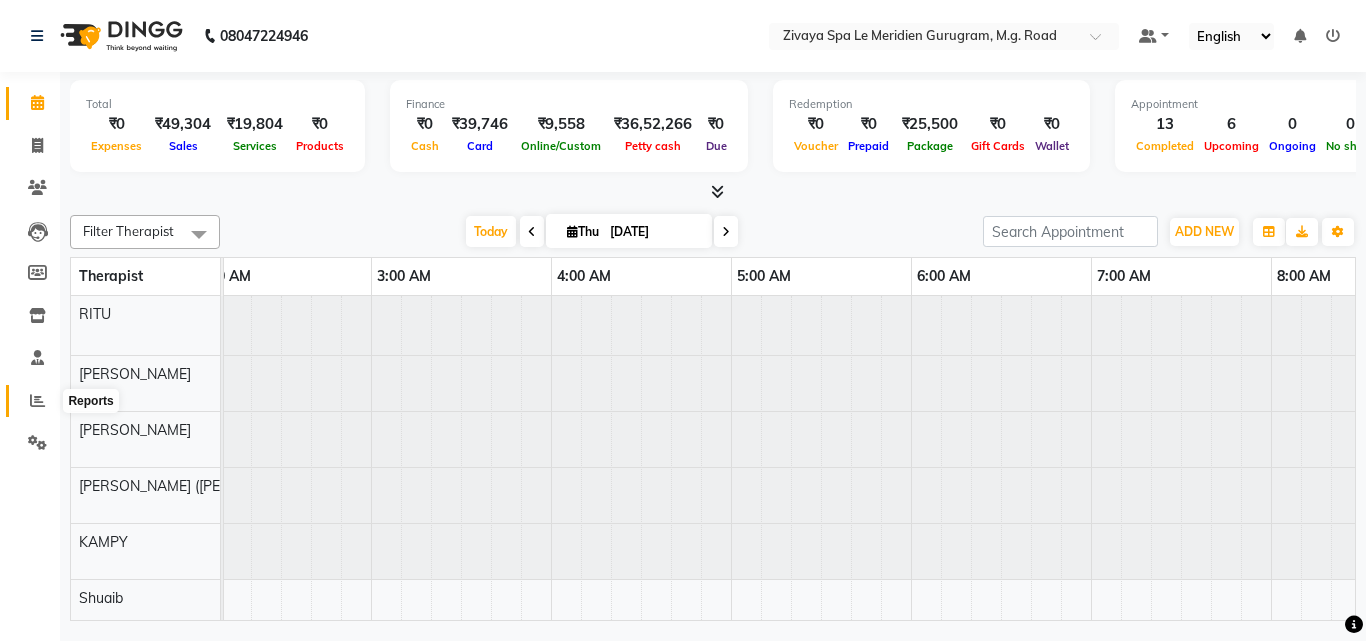 click 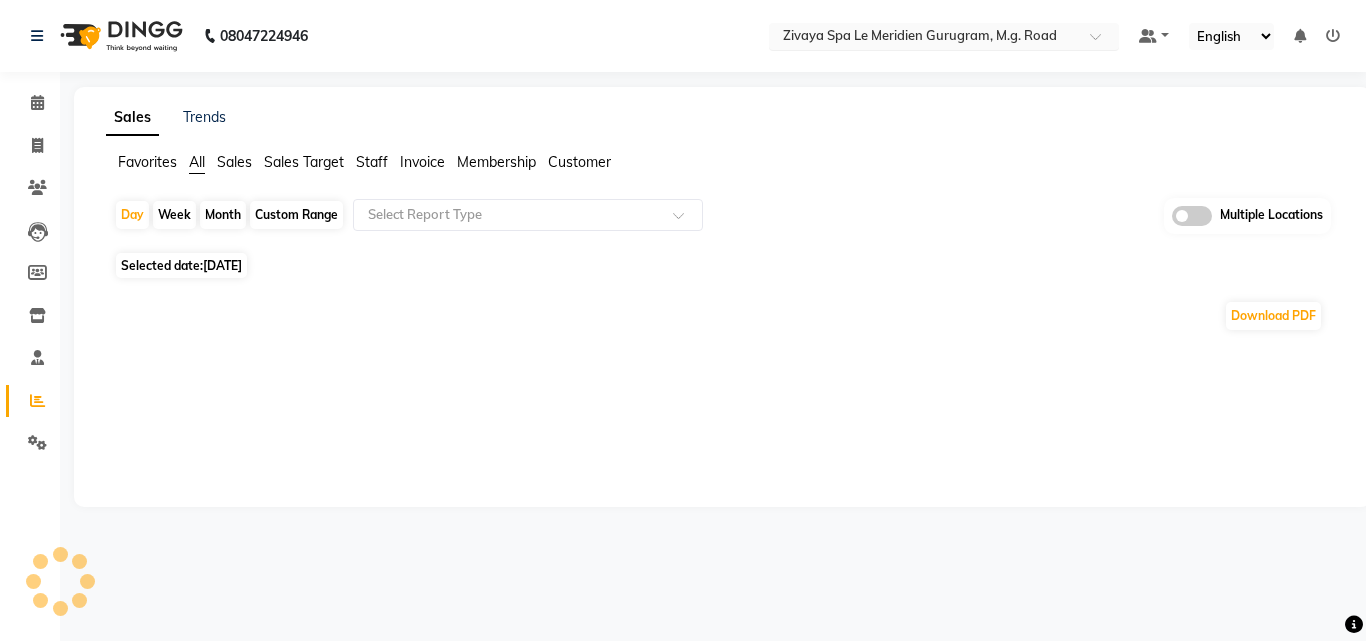 click at bounding box center (924, 38) 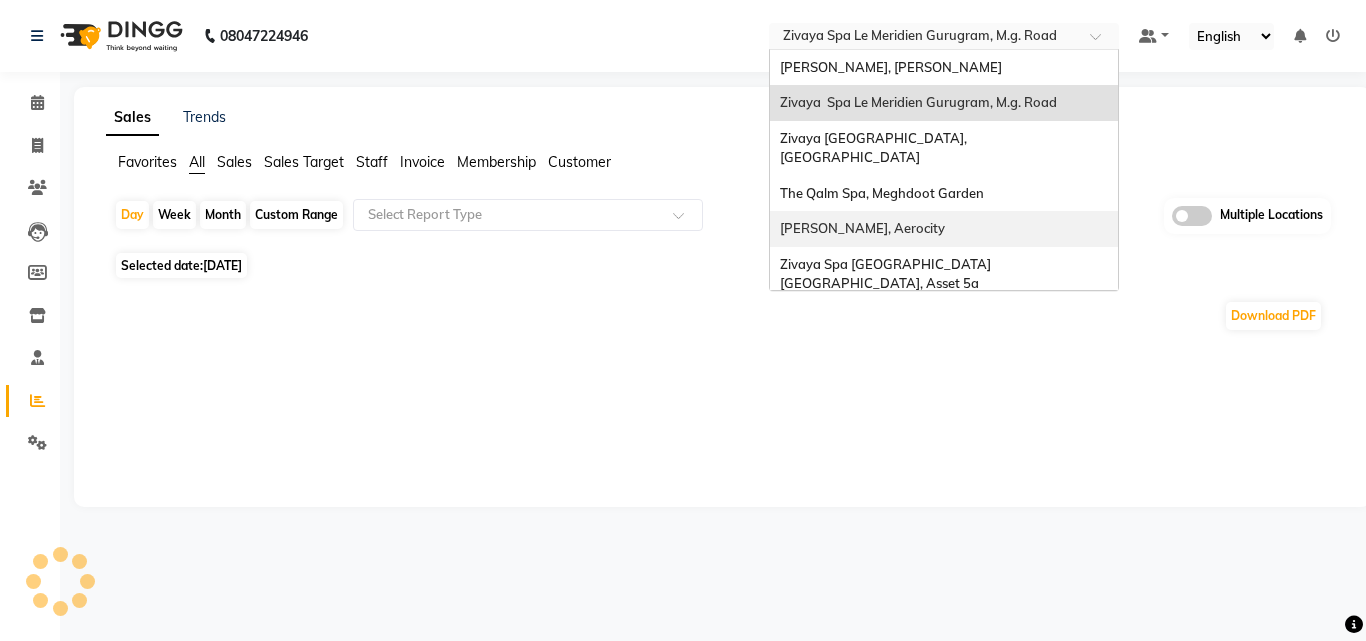 click on "Zivaya Aloft, Aerocity" at bounding box center [862, 228] 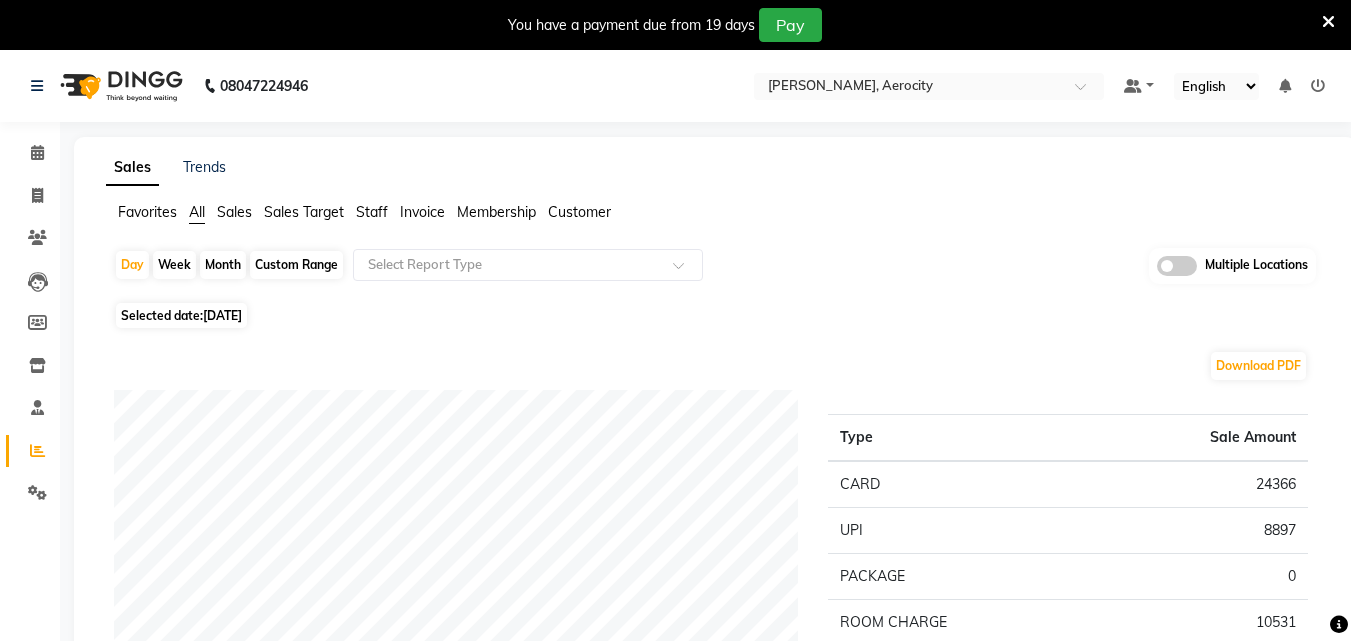 scroll, scrollTop: 0, scrollLeft: 0, axis: both 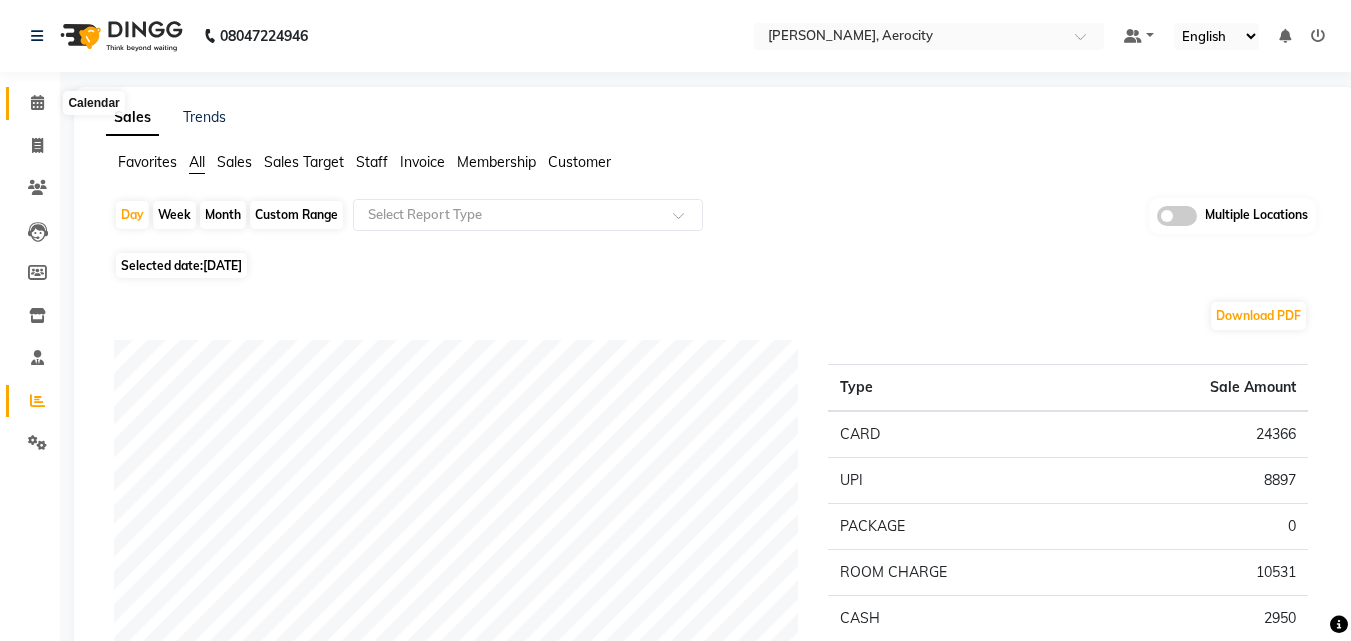 click 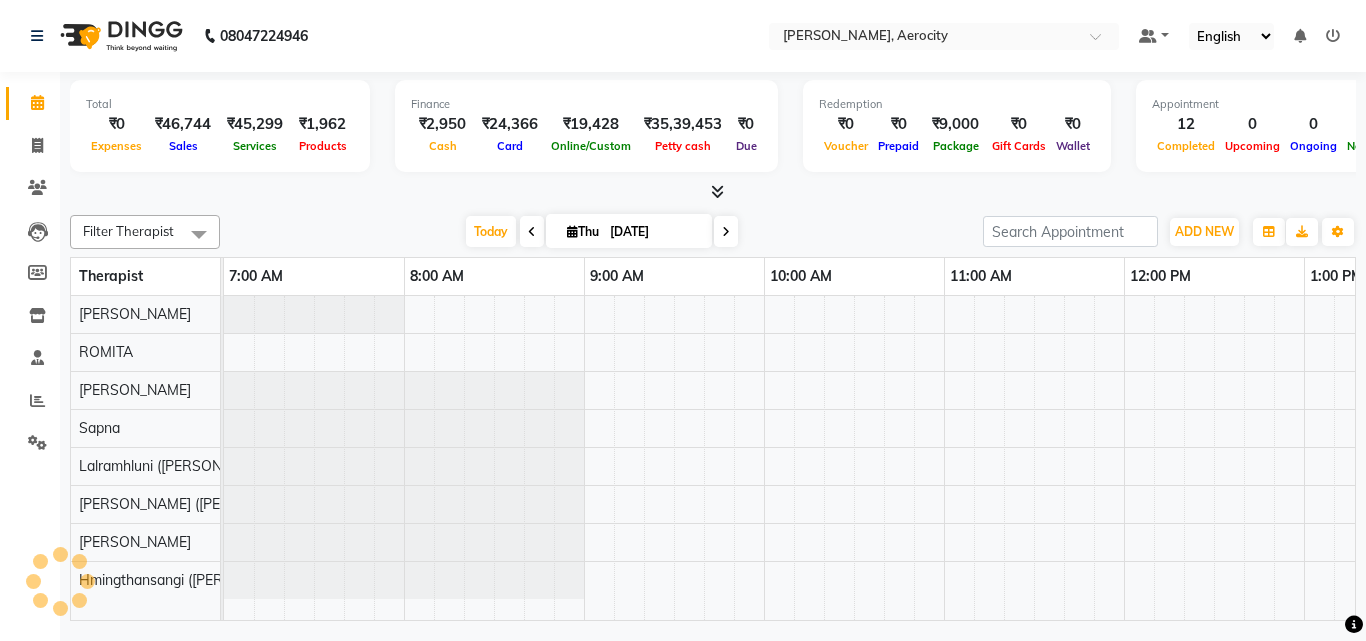 scroll, scrollTop: 0, scrollLeft: 0, axis: both 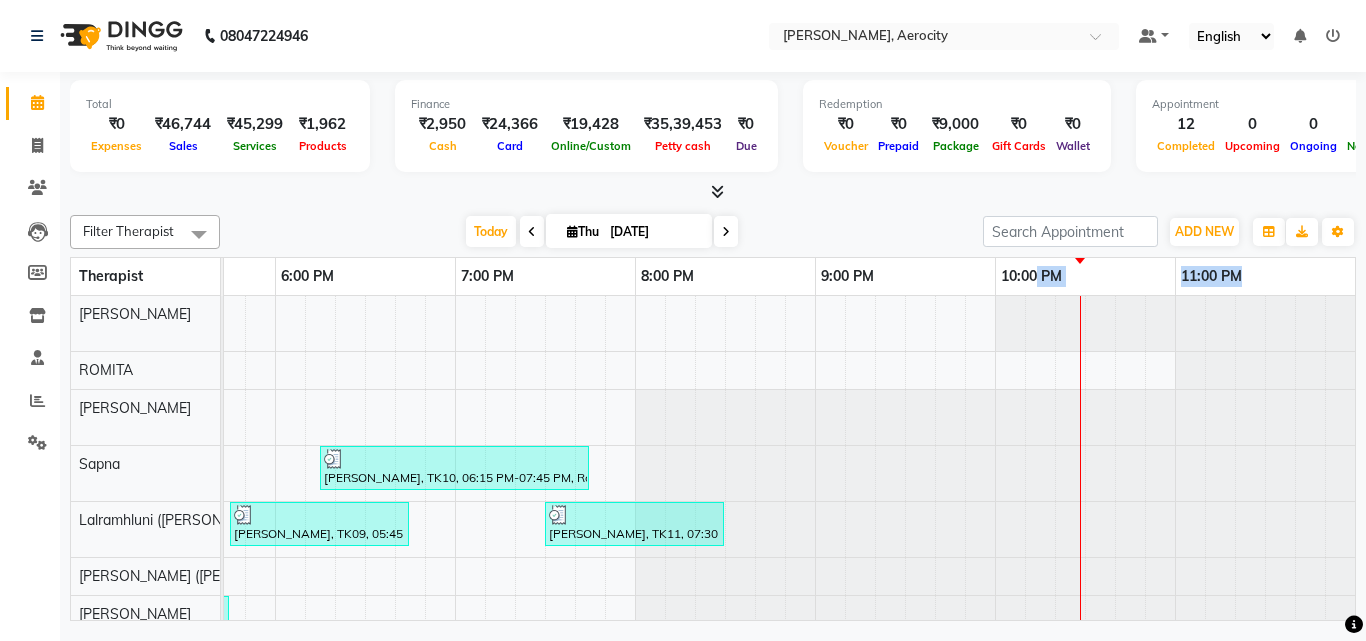 drag, startPoint x: 1081, startPoint y: 258, endPoint x: 1035, endPoint y: 274, distance: 48.703182 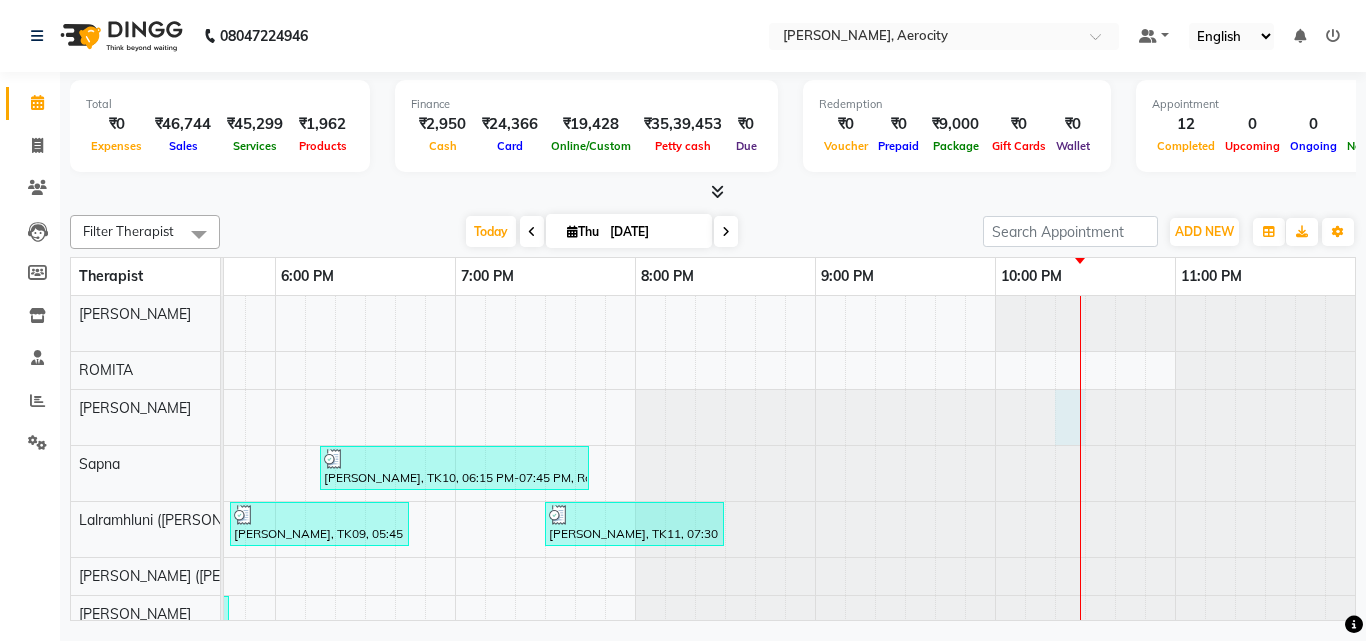 click at bounding box center [-1705, 417] 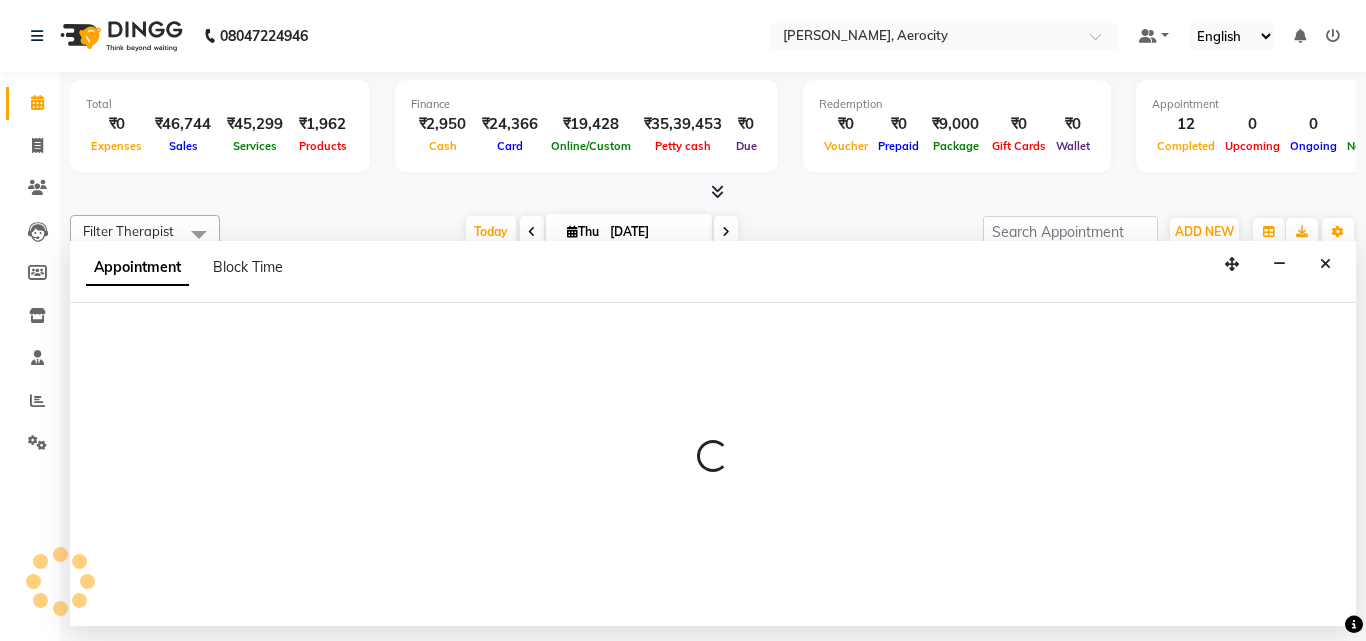 select on "48456" 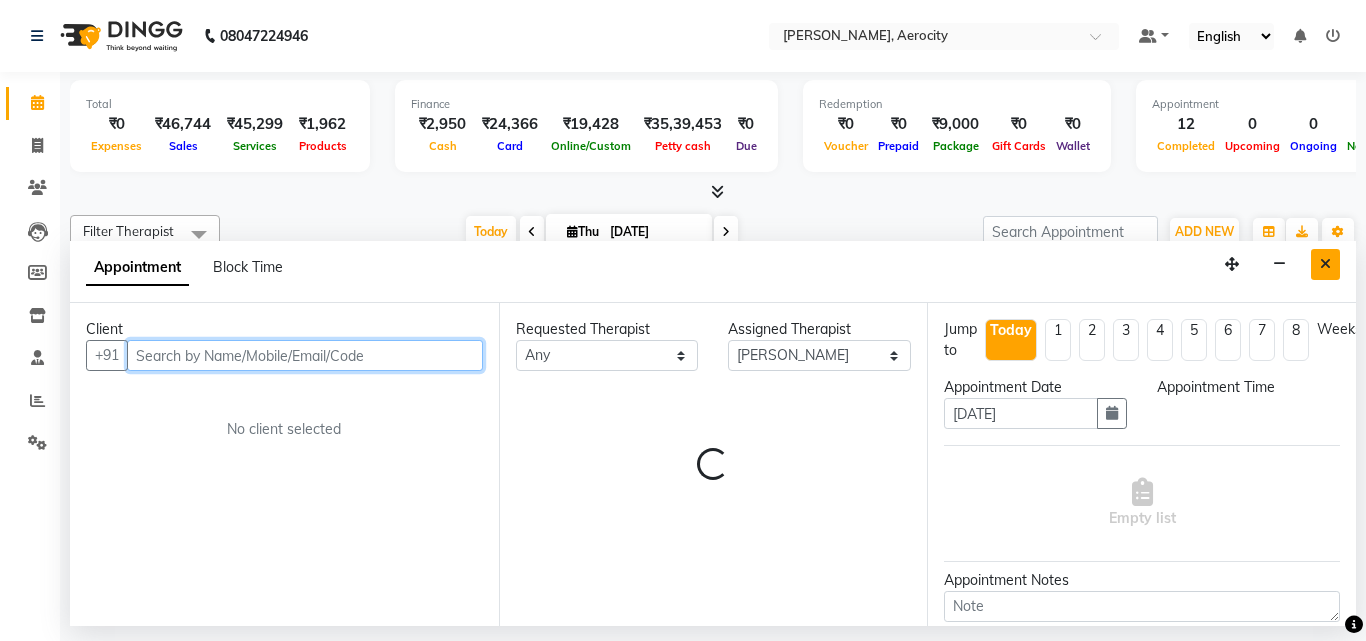 select on "1335" 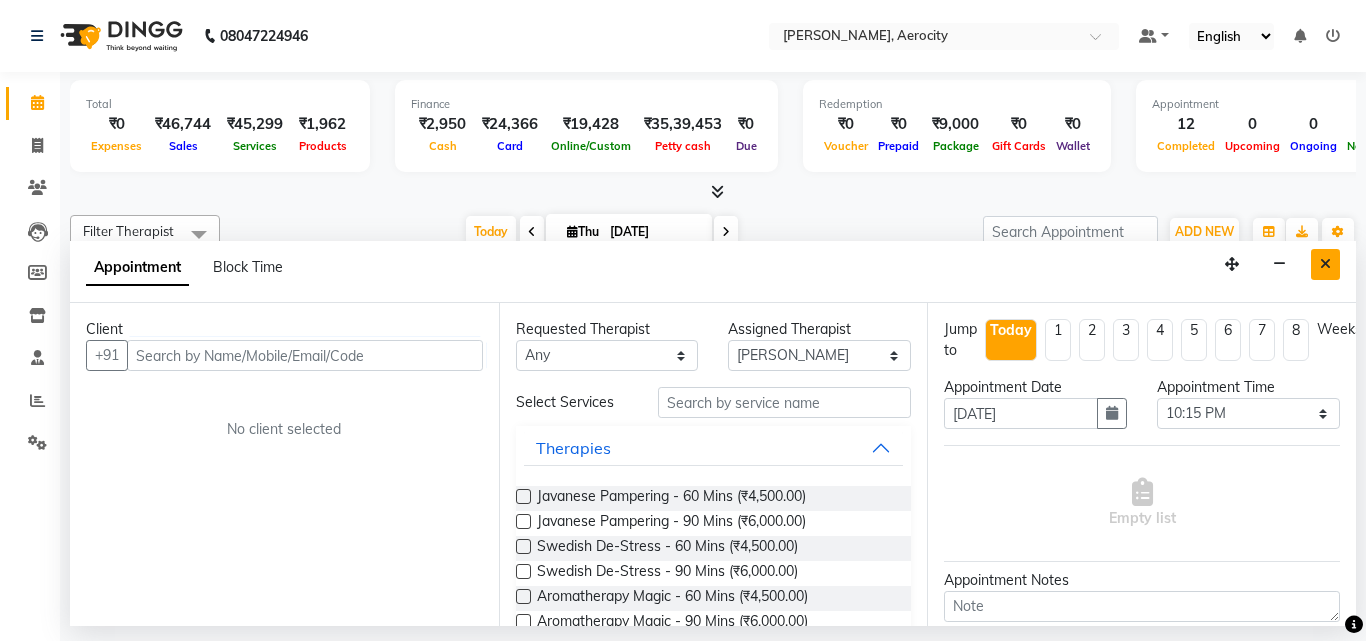 click at bounding box center (1325, 264) 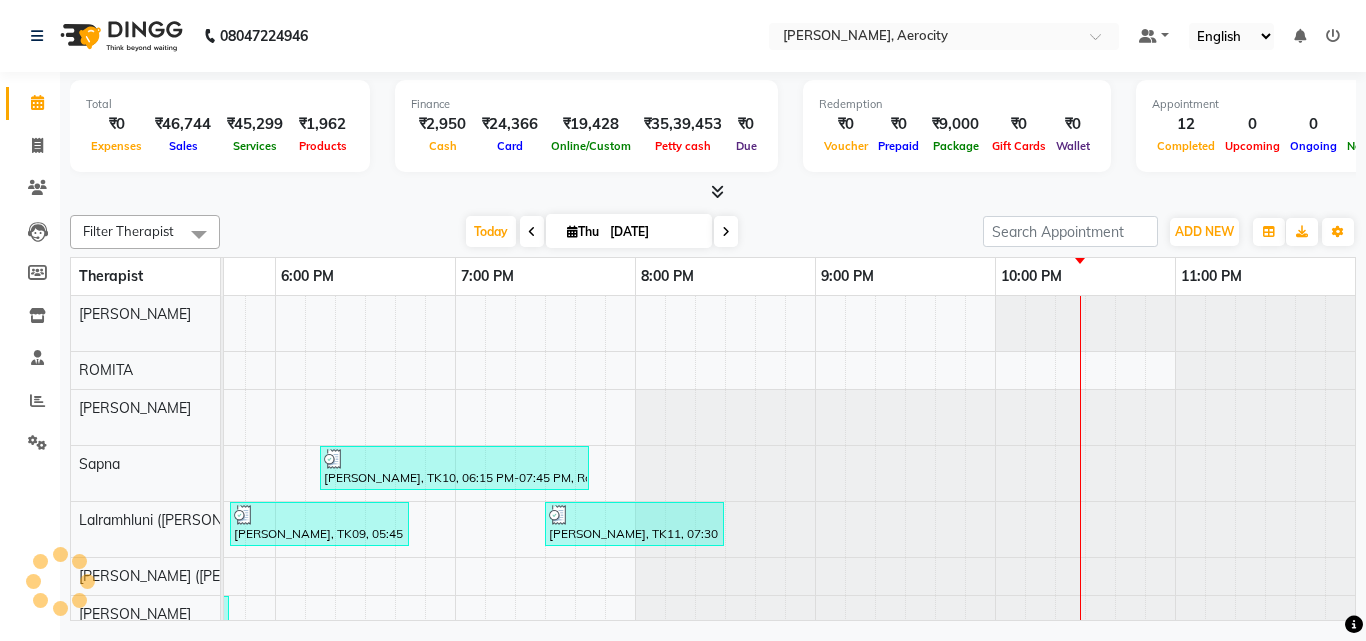 scroll, scrollTop: 50, scrollLeft: 1944, axis: both 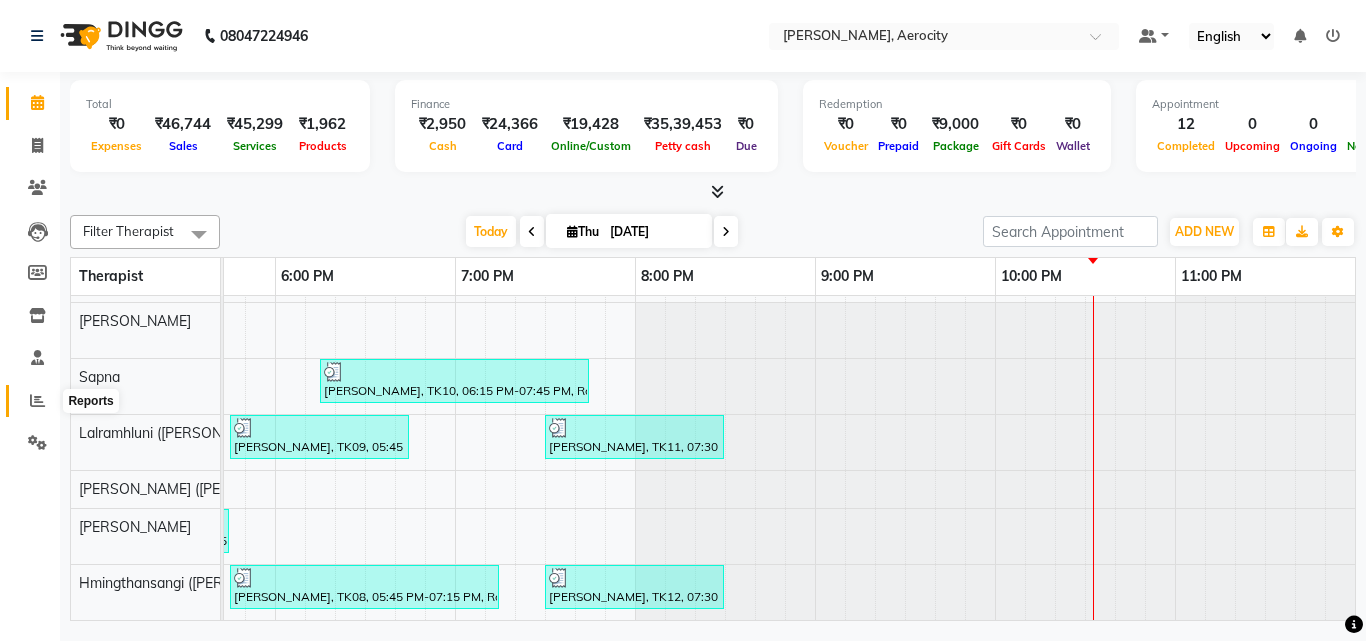 click 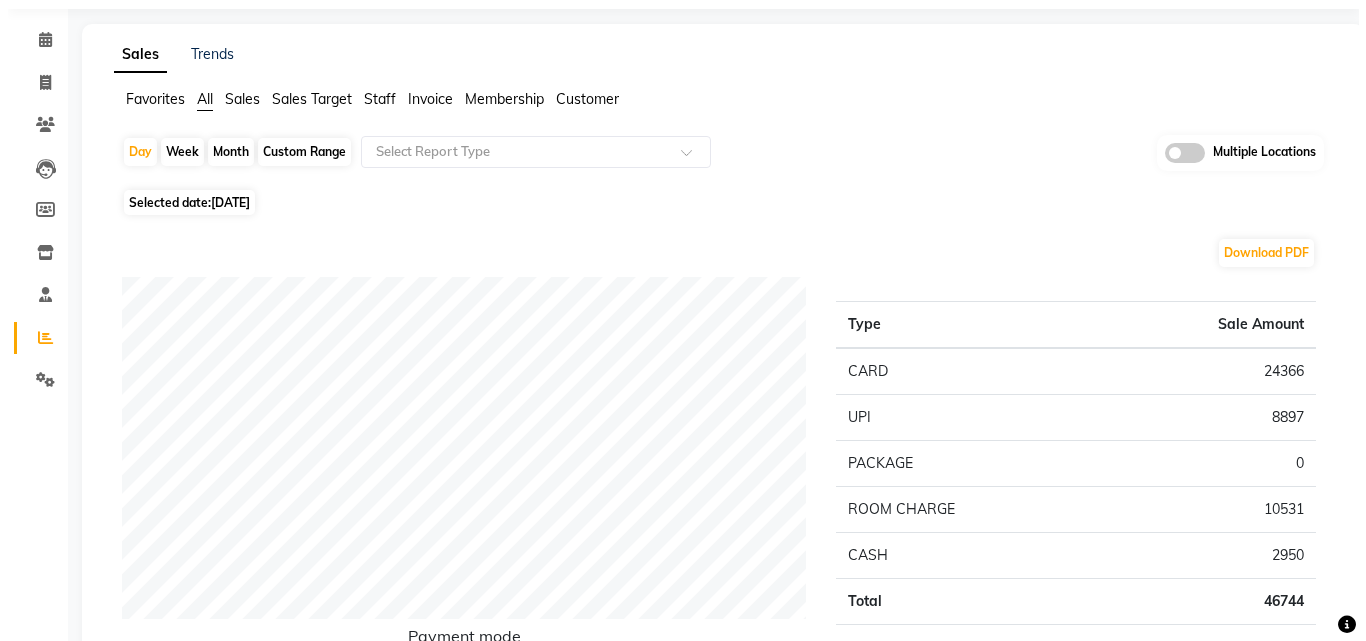 scroll, scrollTop: 0, scrollLeft: 0, axis: both 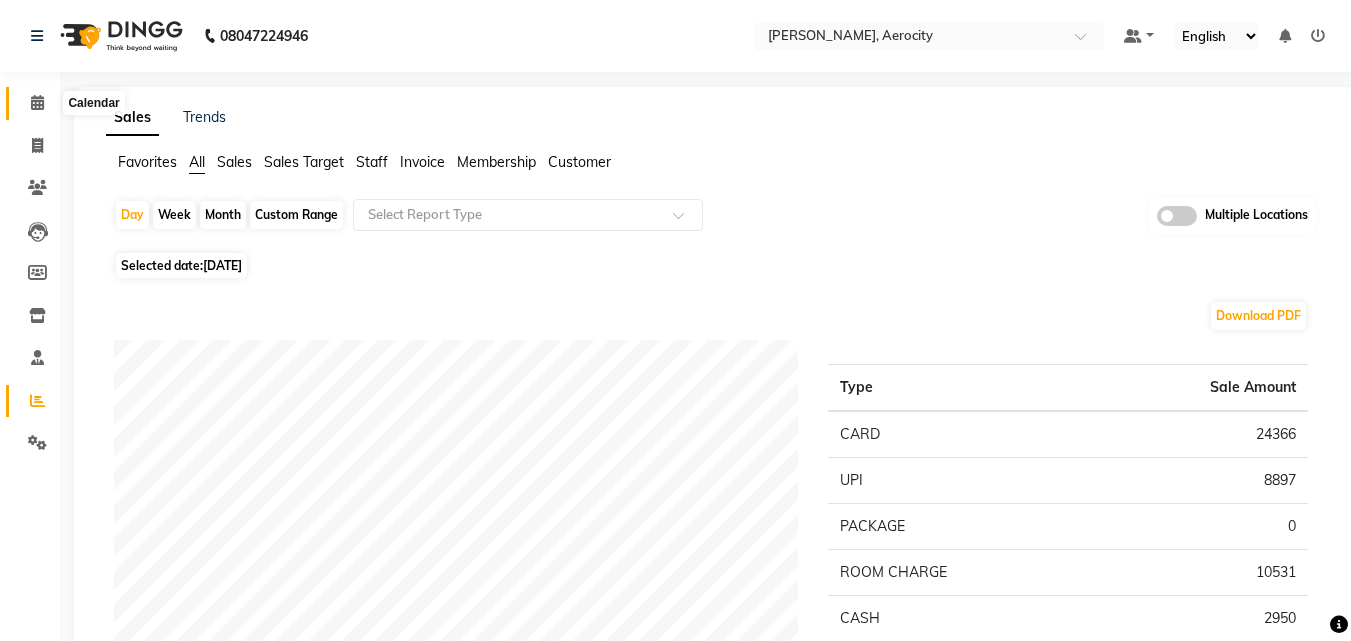 click 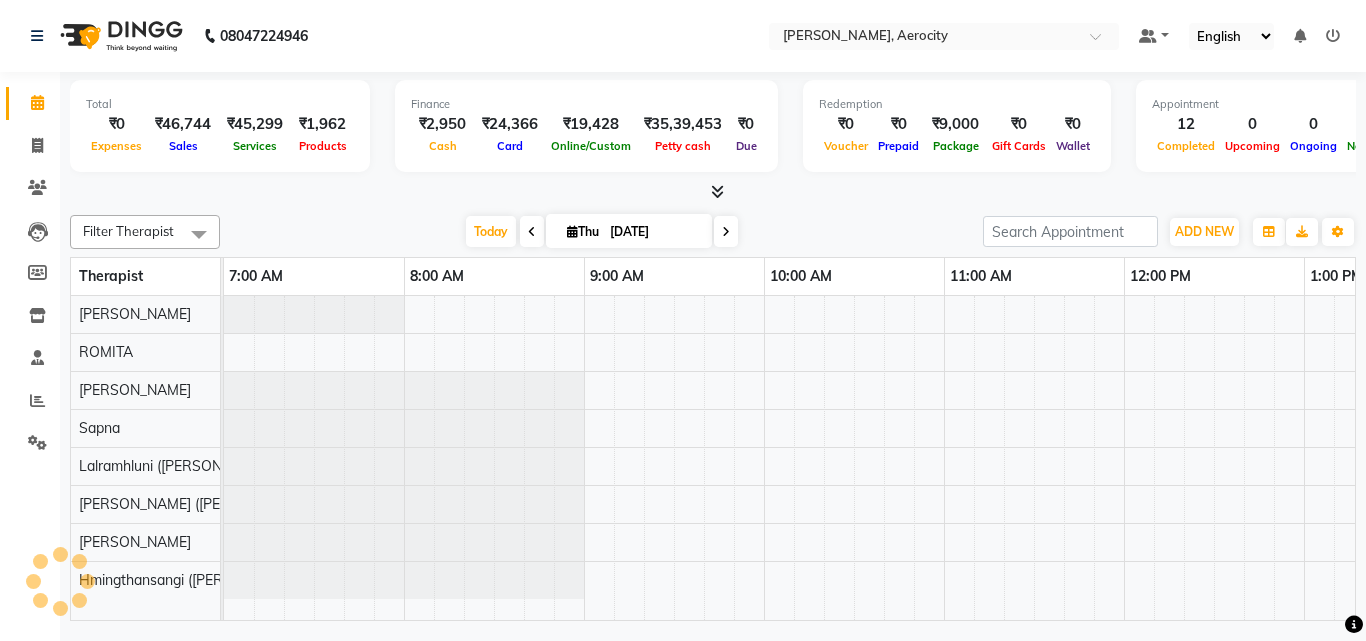 scroll, scrollTop: 0, scrollLeft: 0, axis: both 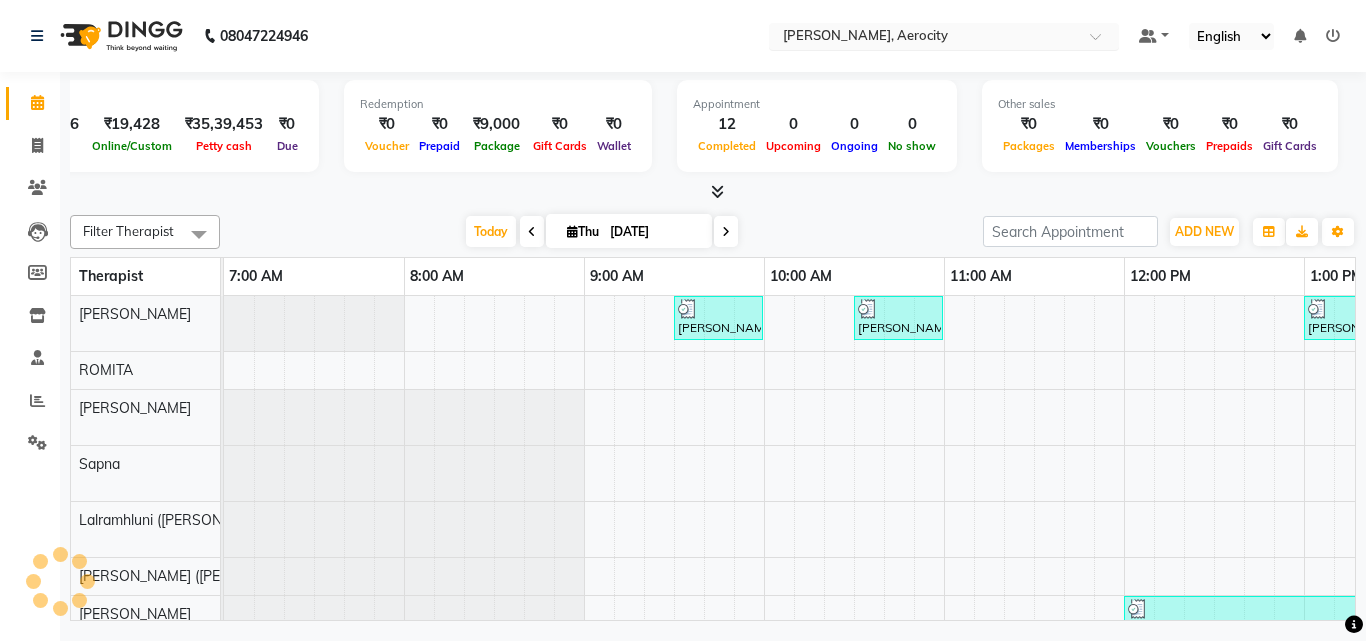 click at bounding box center (924, 38) 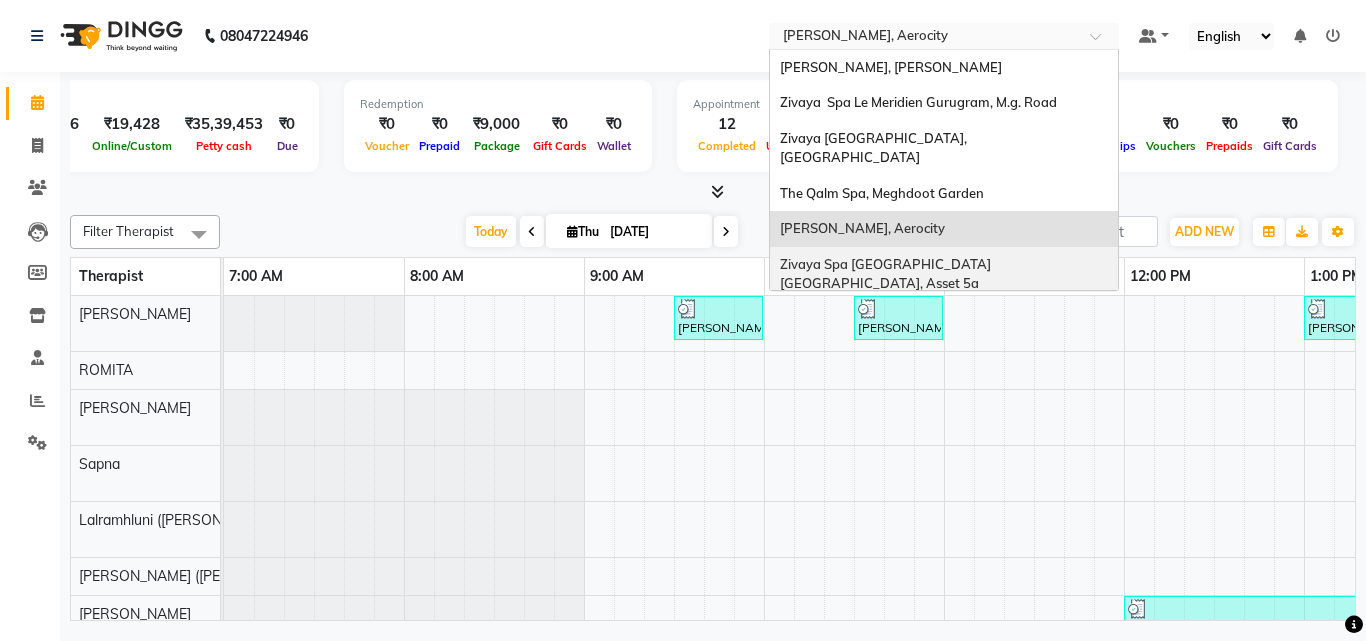 click on "Zivaya Spa [GEOGRAPHIC_DATA] [GEOGRAPHIC_DATA], Asset 5a" at bounding box center [944, 274] 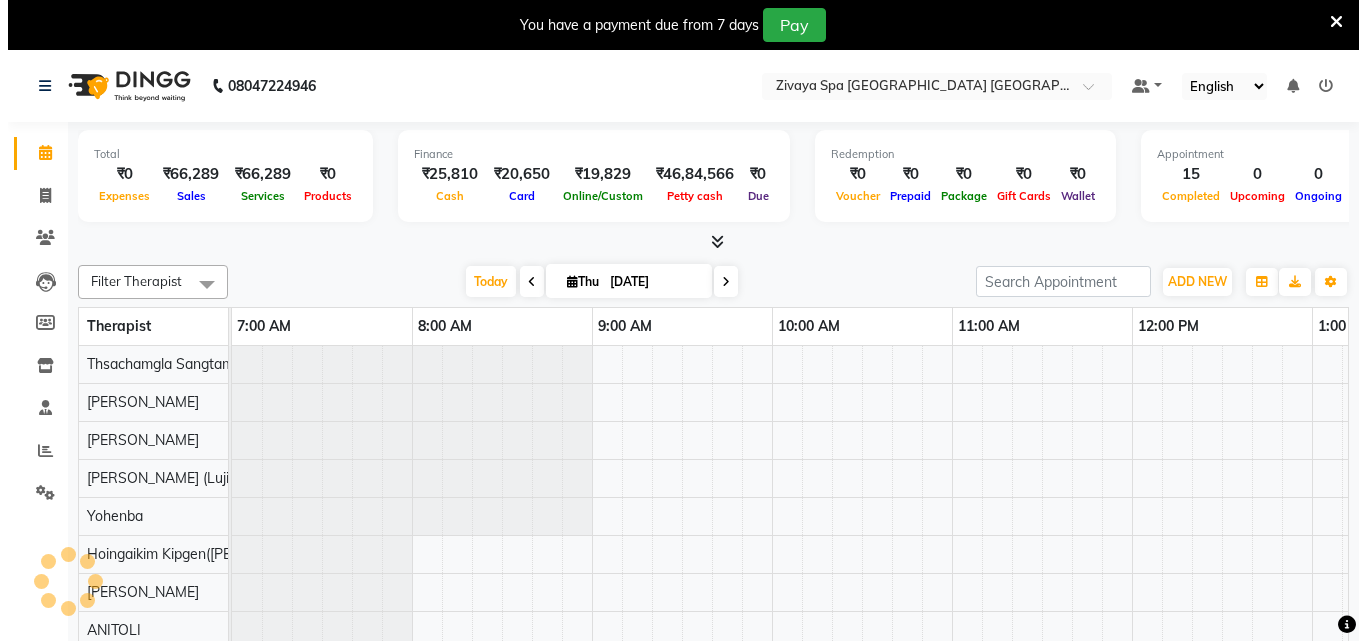 scroll, scrollTop: 0, scrollLeft: 0, axis: both 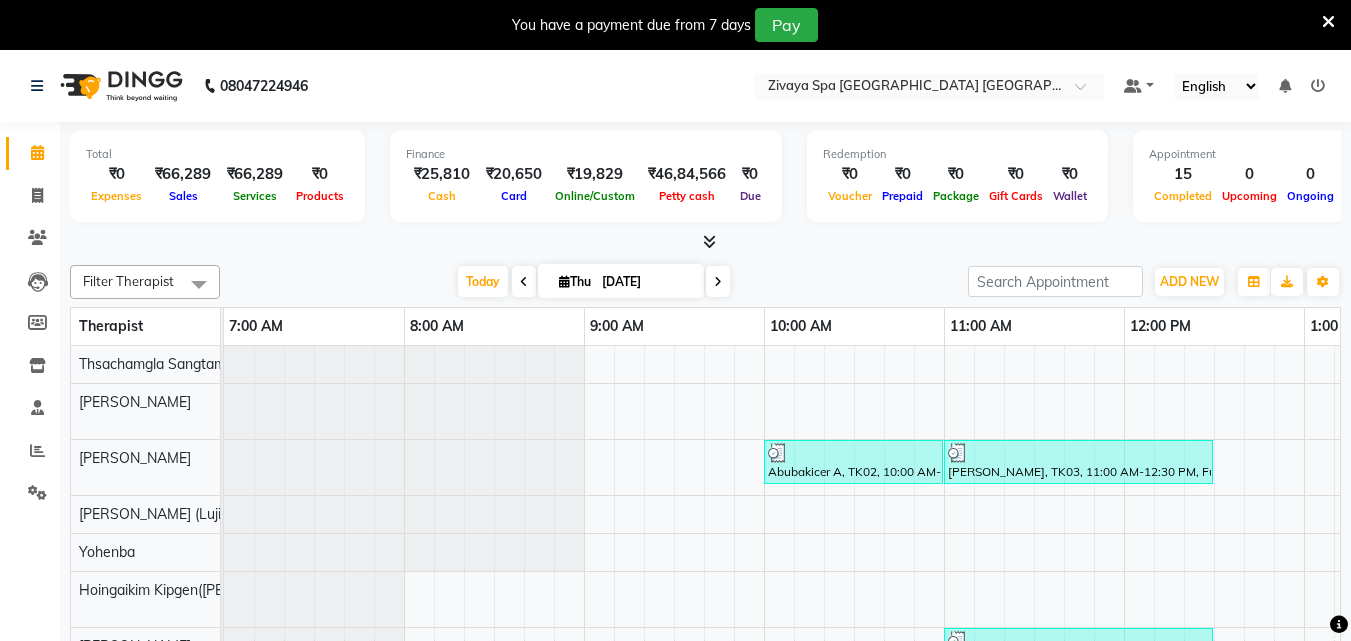 click at bounding box center (1328, 22) 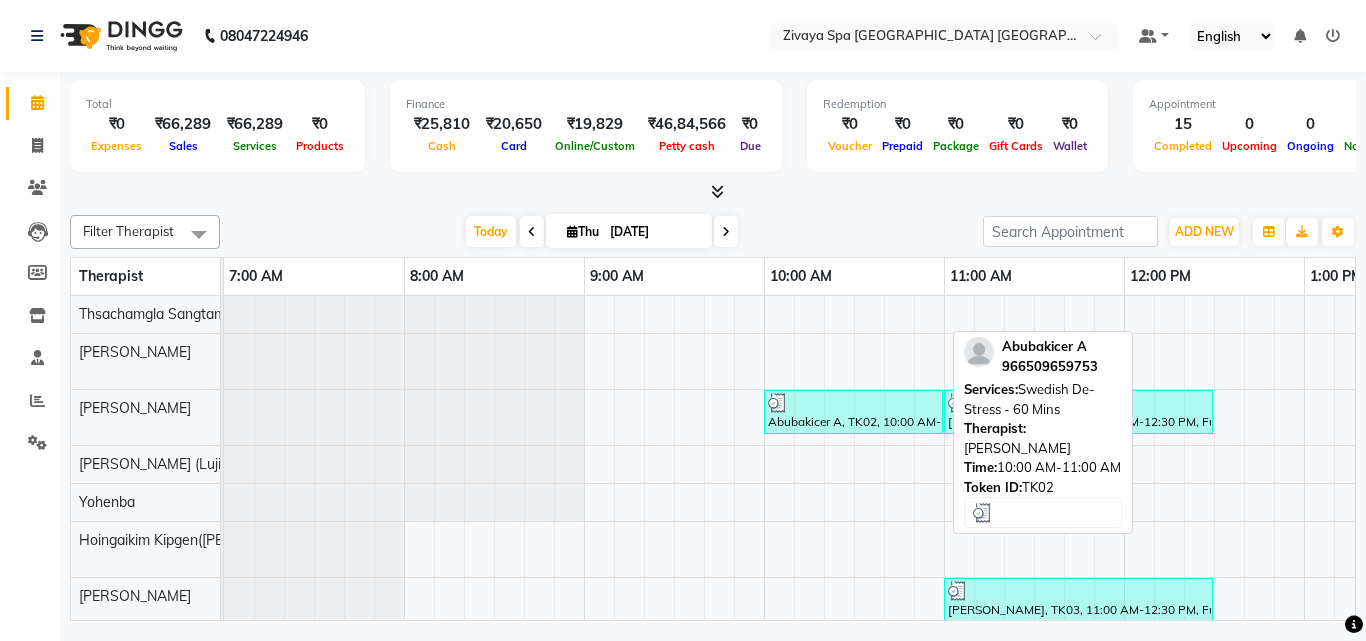 scroll, scrollTop: 84, scrollLeft: 0, axis: vertical 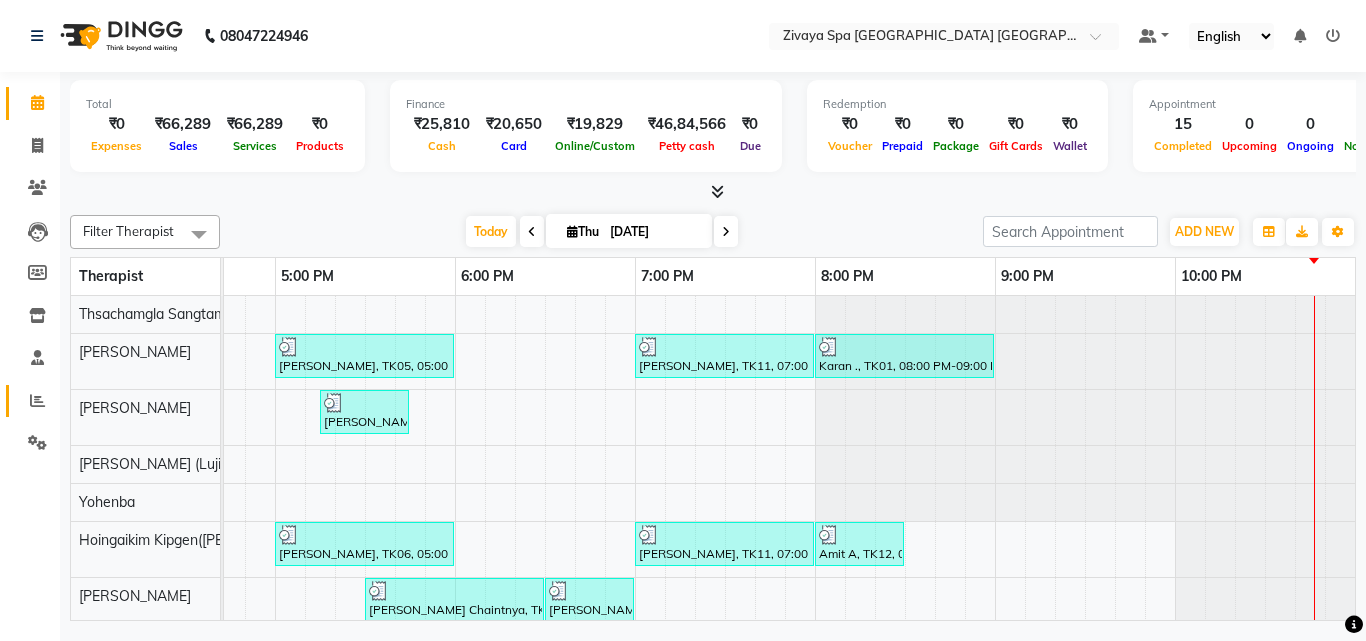 click on "Reports" 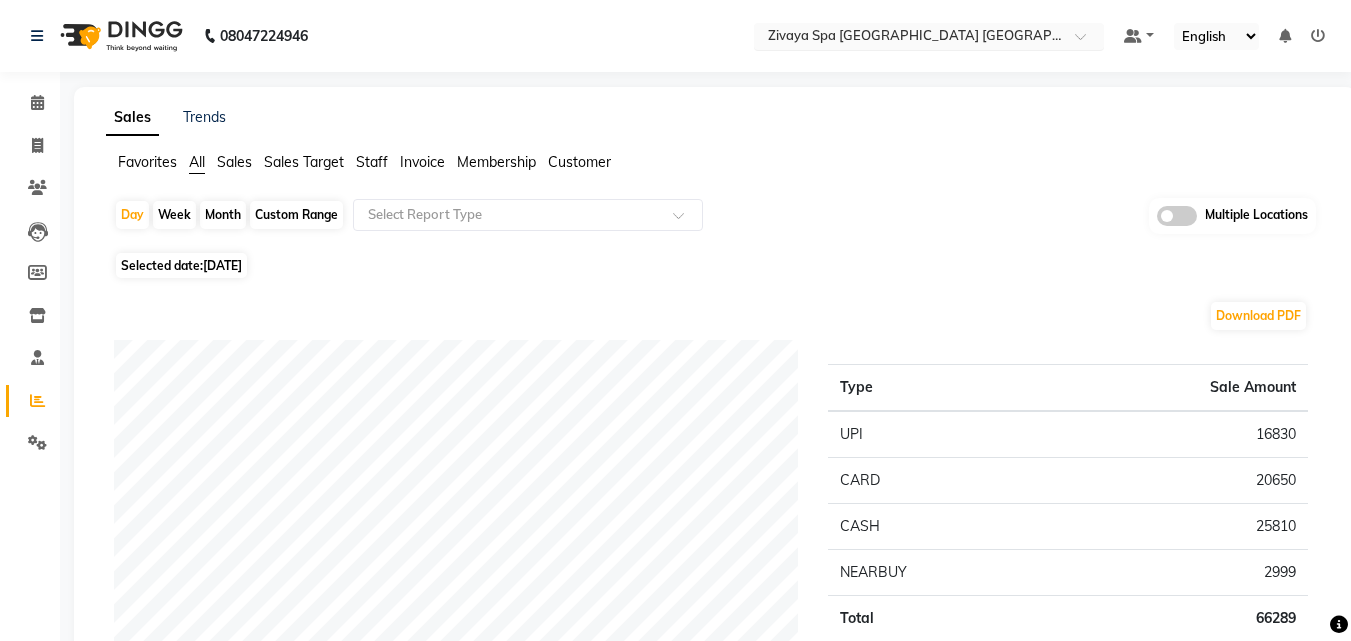 click at bounding box center [909, 38] 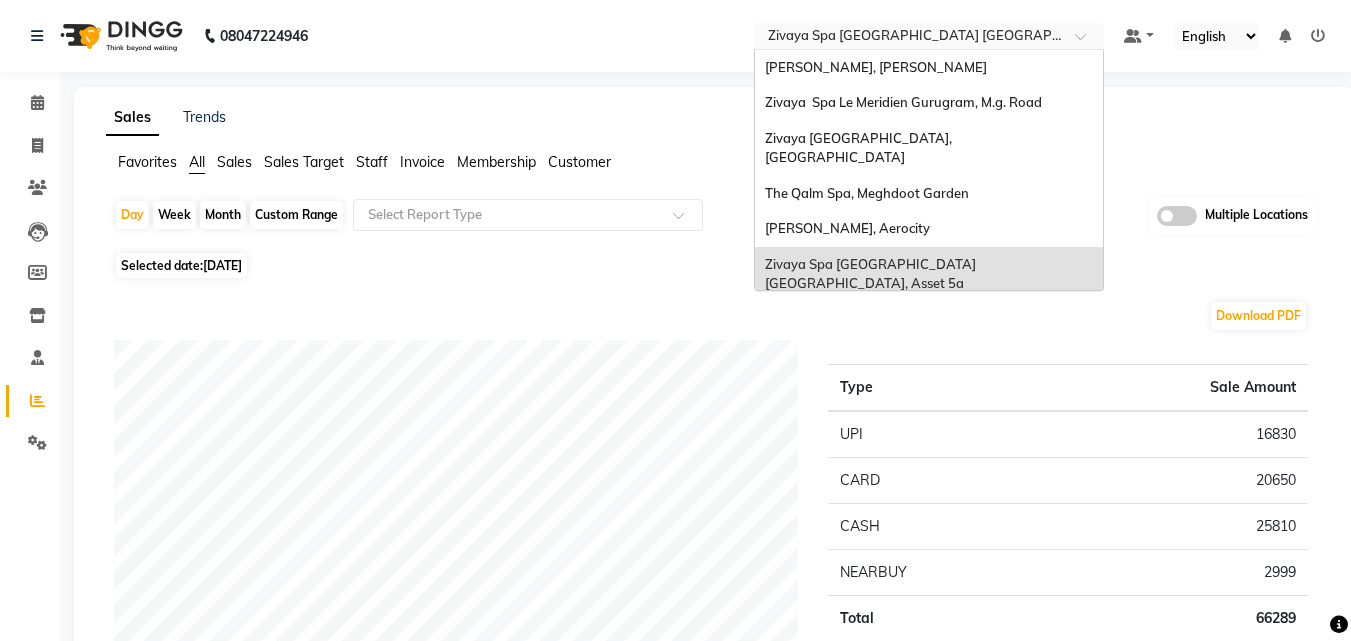 click on "Zivaya Spa  Hilton Jaipur , [GEOGRAPHIC_DATA]" at bounding box center (929, 320) 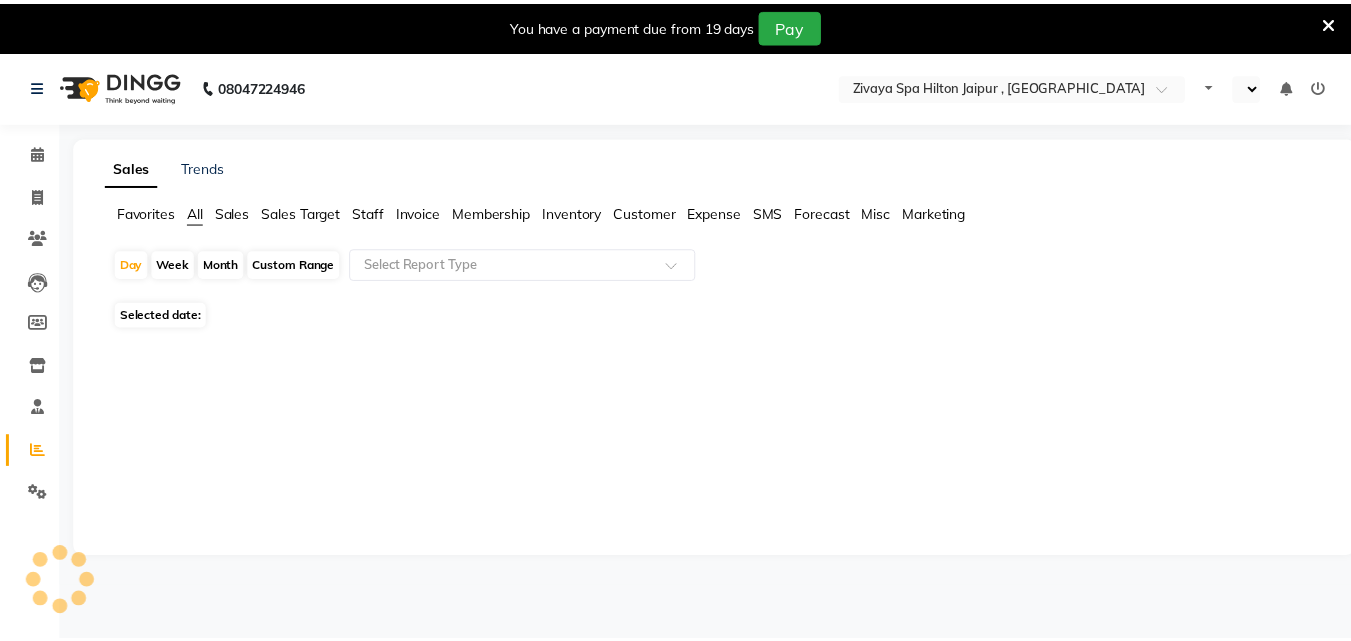 scroll, scrollTop: 0, scrollLeft: 0, axis: both 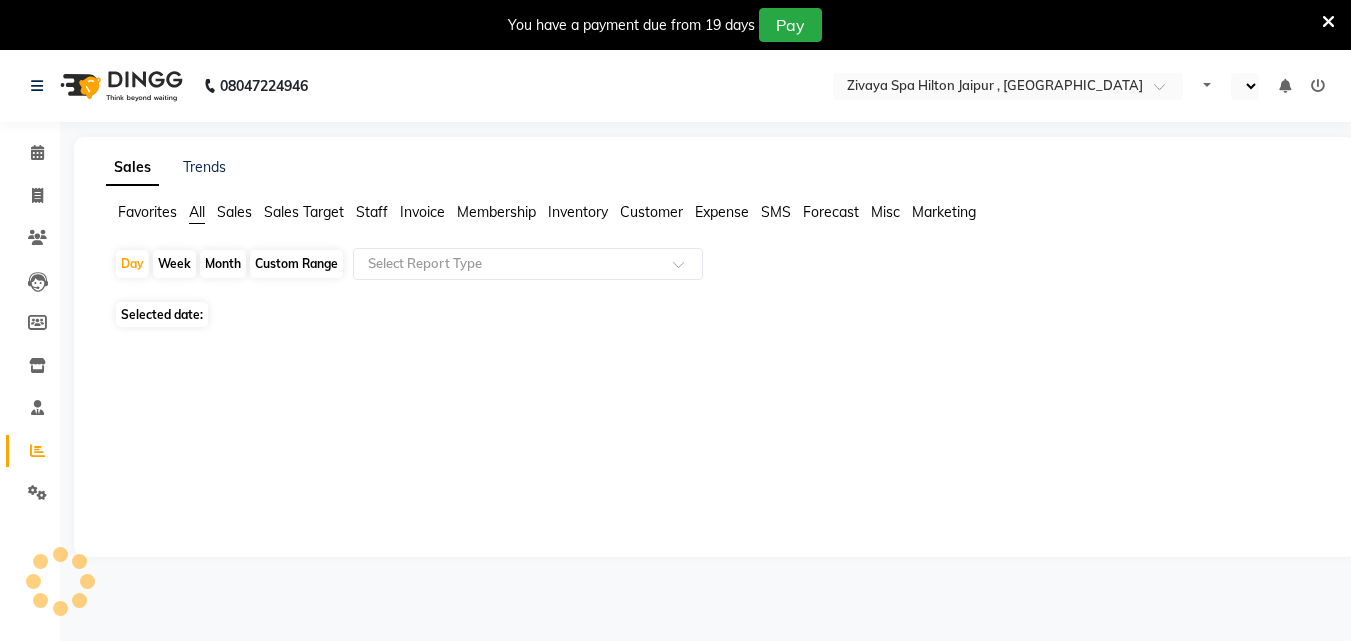 select on "en" 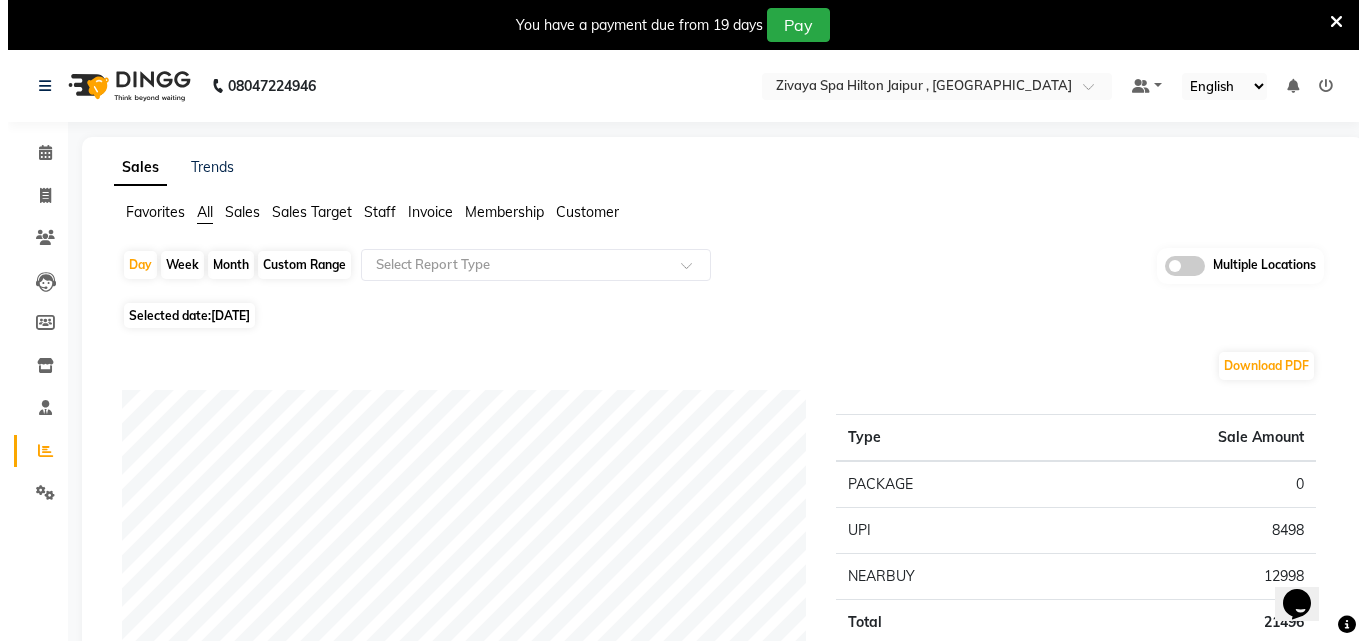 scroll, scrollTop: 0, scrollLeft: 0, axis: both 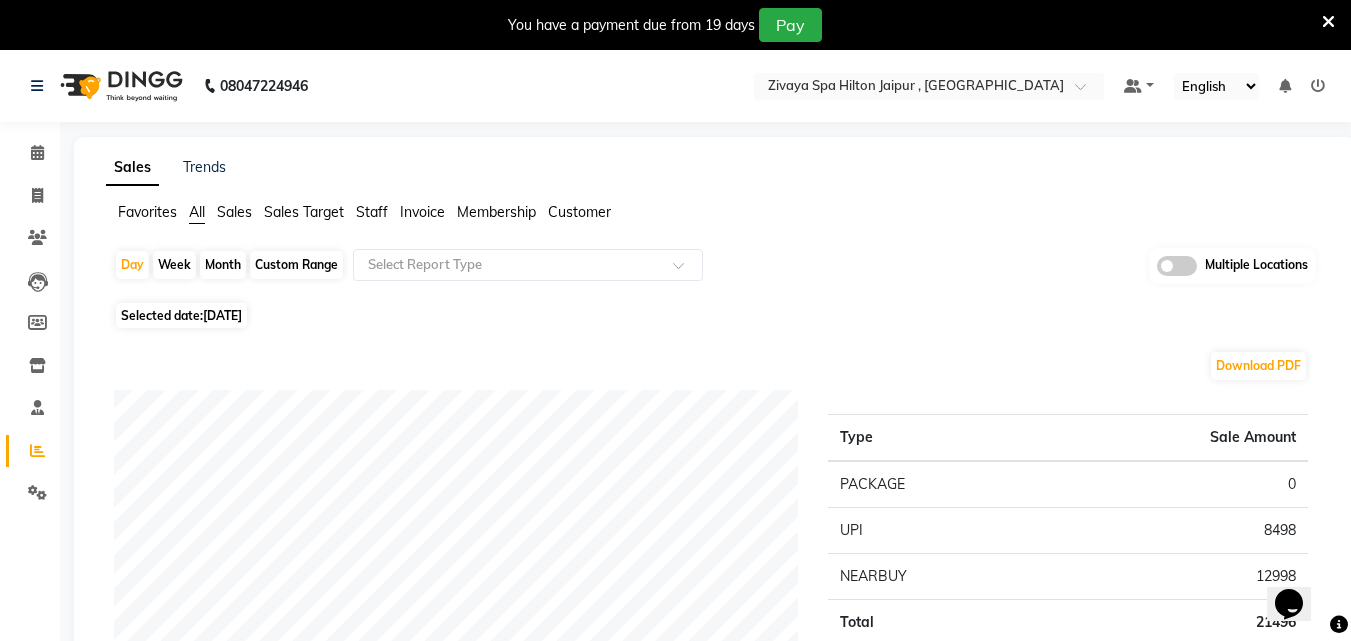 click at bounding box center [1328, 22] 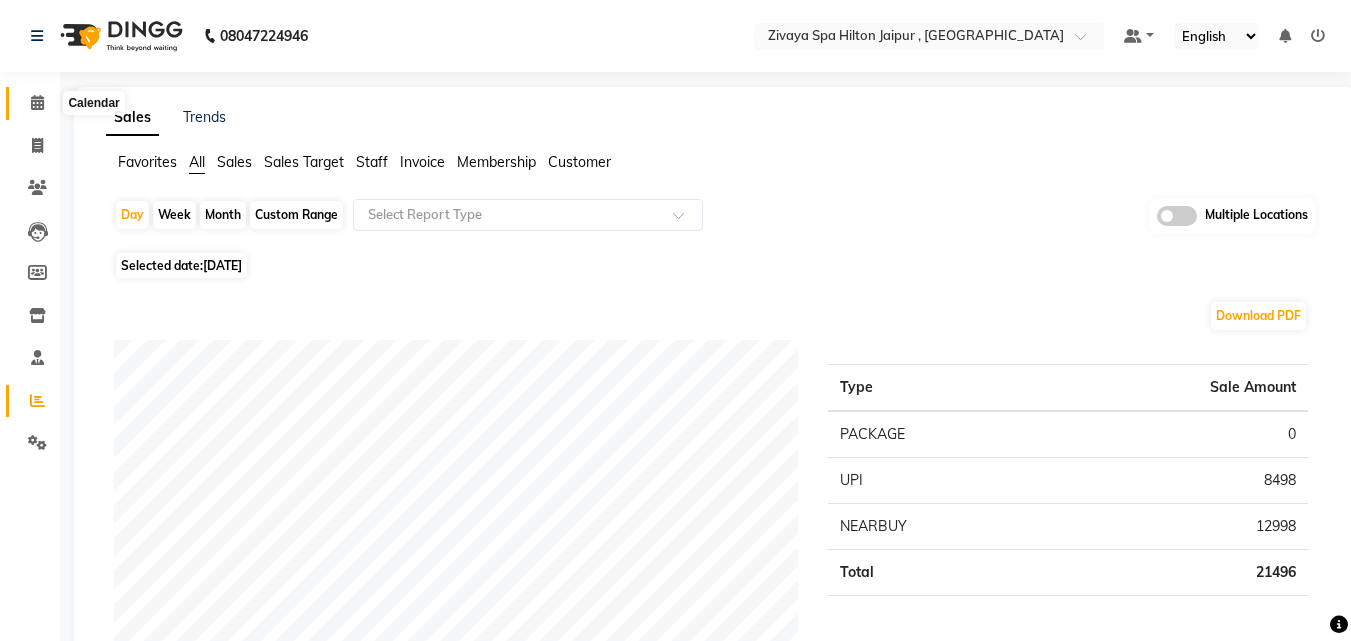click 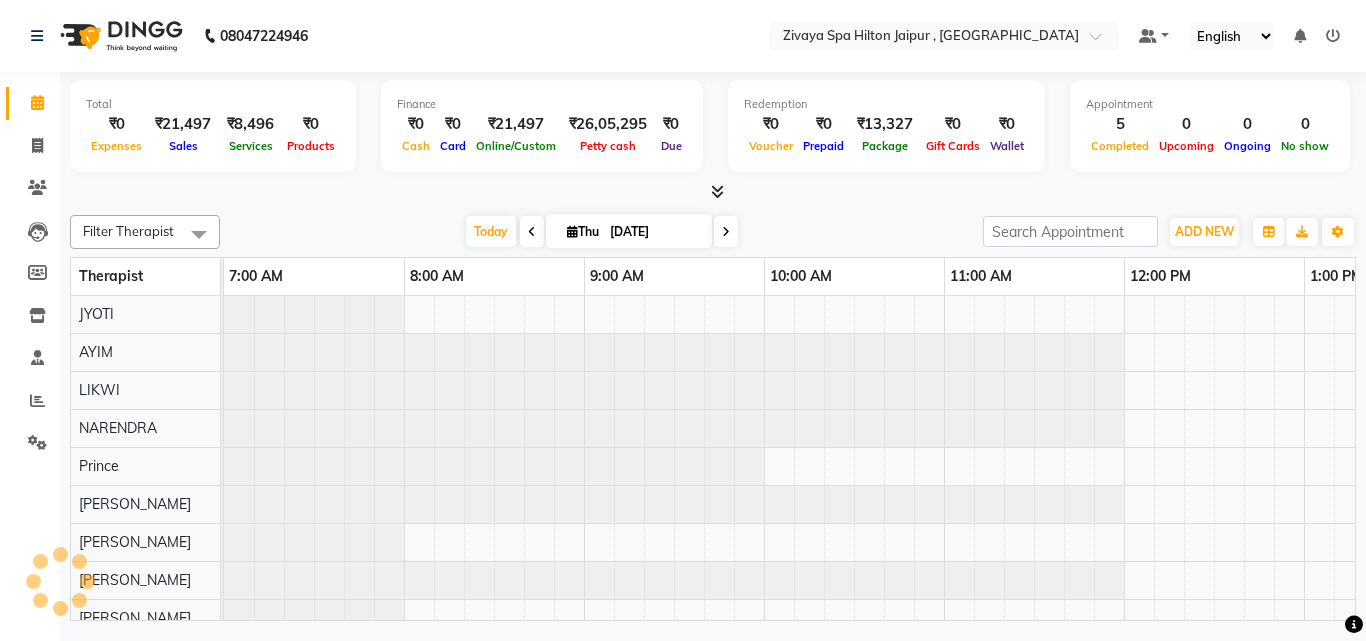 scroll, scrollTop: 0, scrollLeft: 0, axis: both 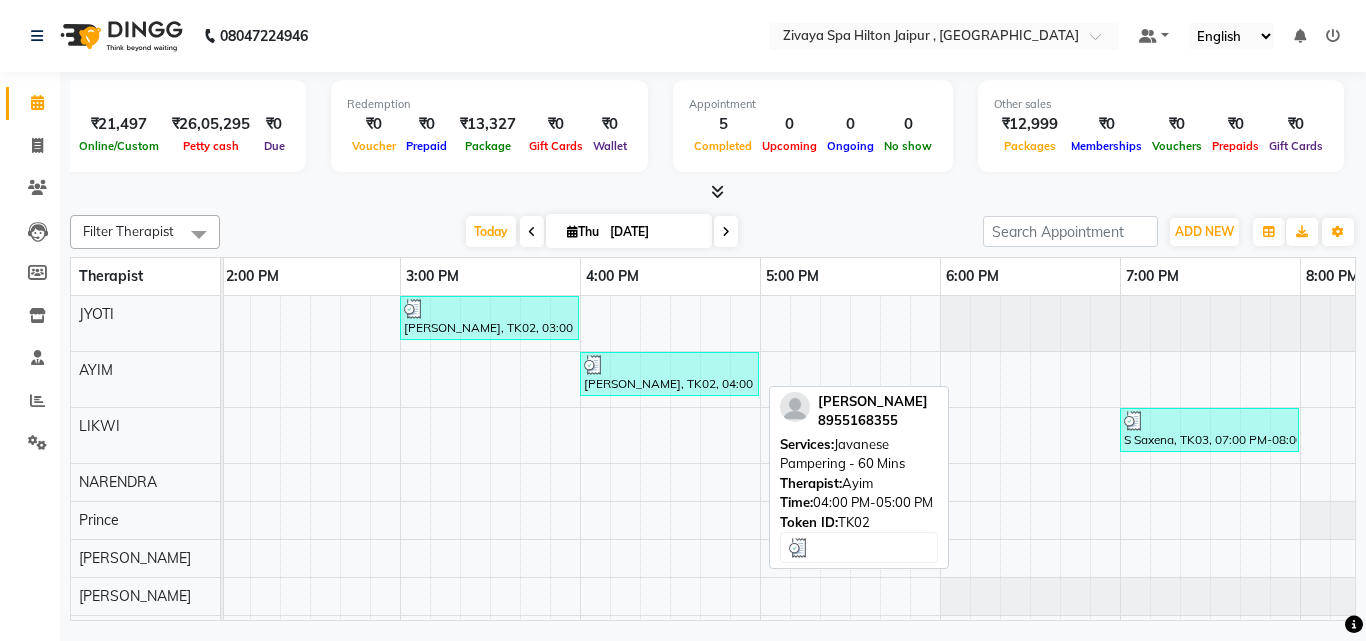 click at bounding box center (669, 365) 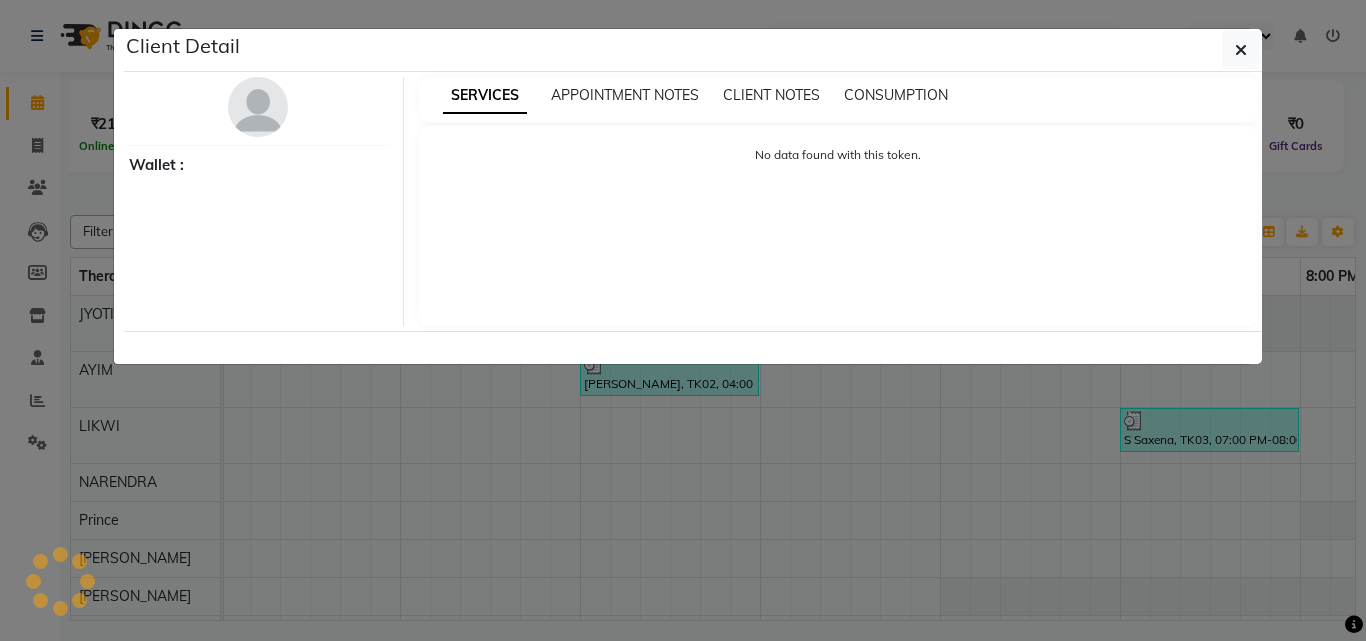 select on "3" 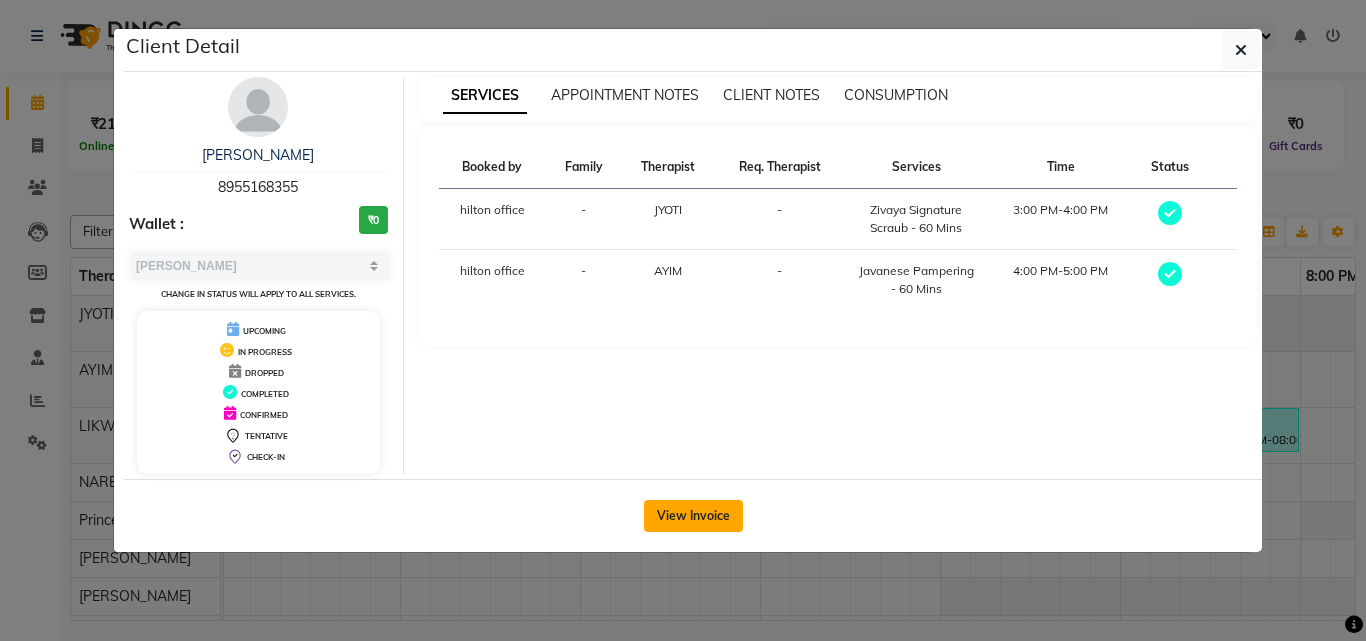 click on "View Invoice" 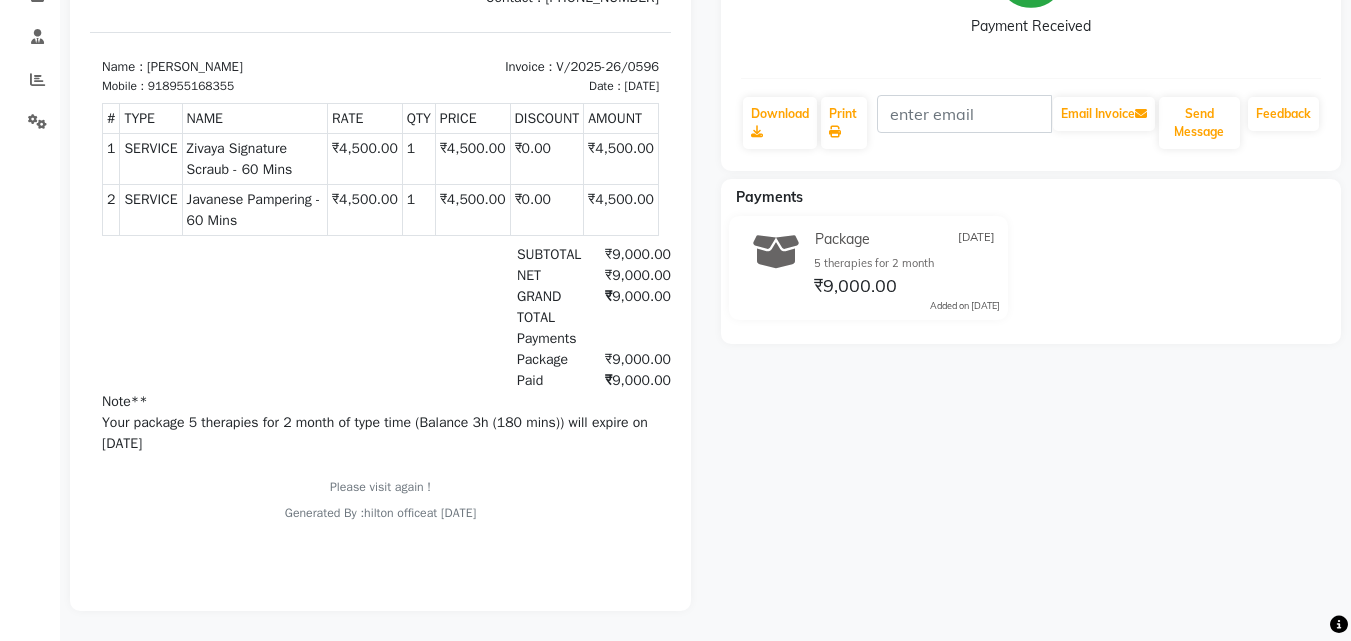 scroll, scrollTop: 96, scrollLeft: 0, axis: vertical 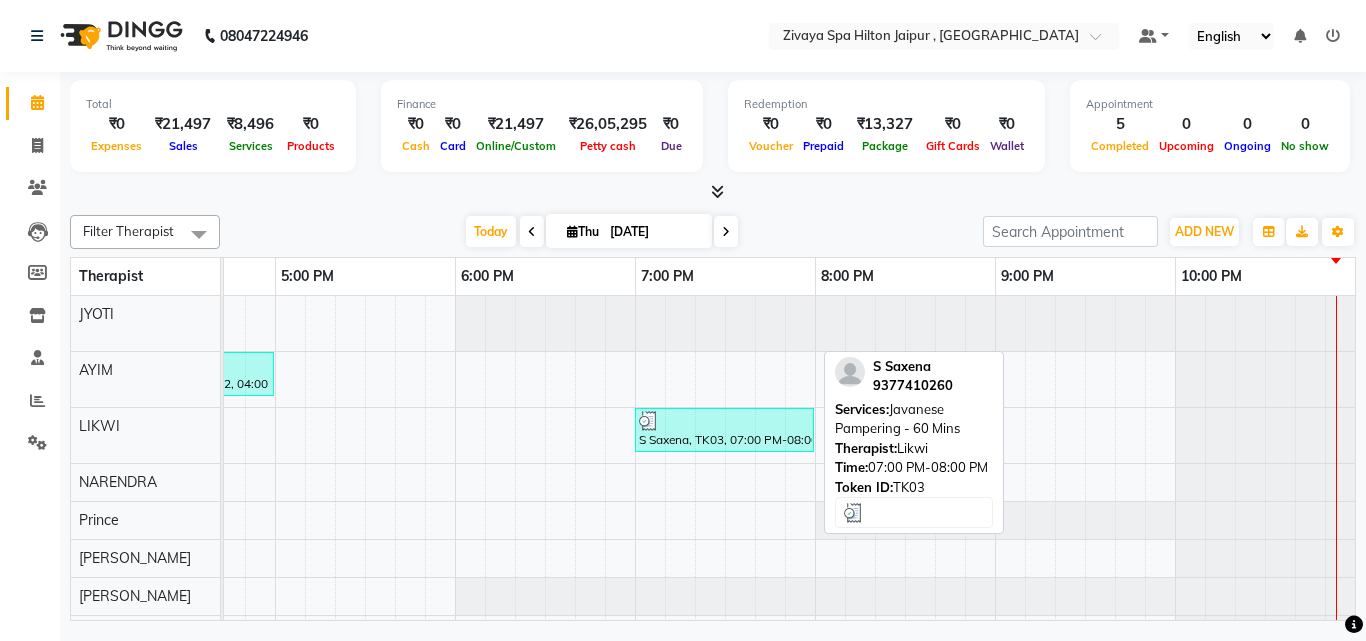 click on "S Saxena, TK03, 07:00 PM-08:00 PM, Javanese Pampering - 60 Mins" at bounding box center [724, 430] 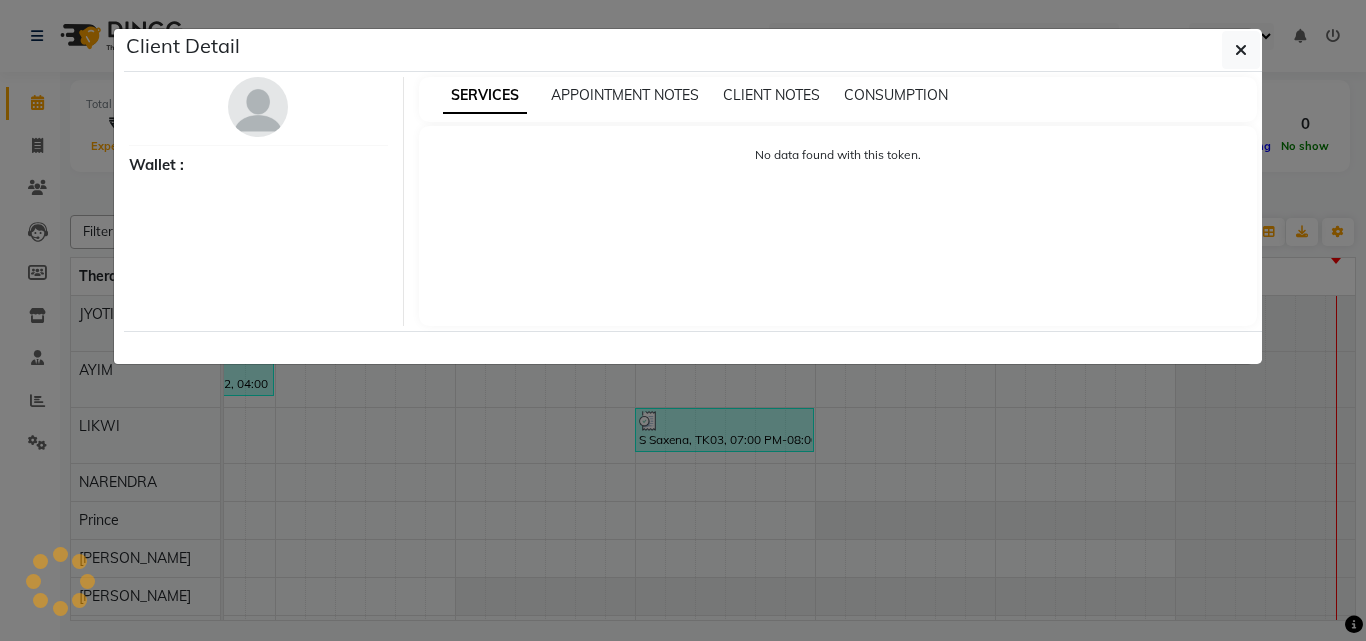 select on "3" 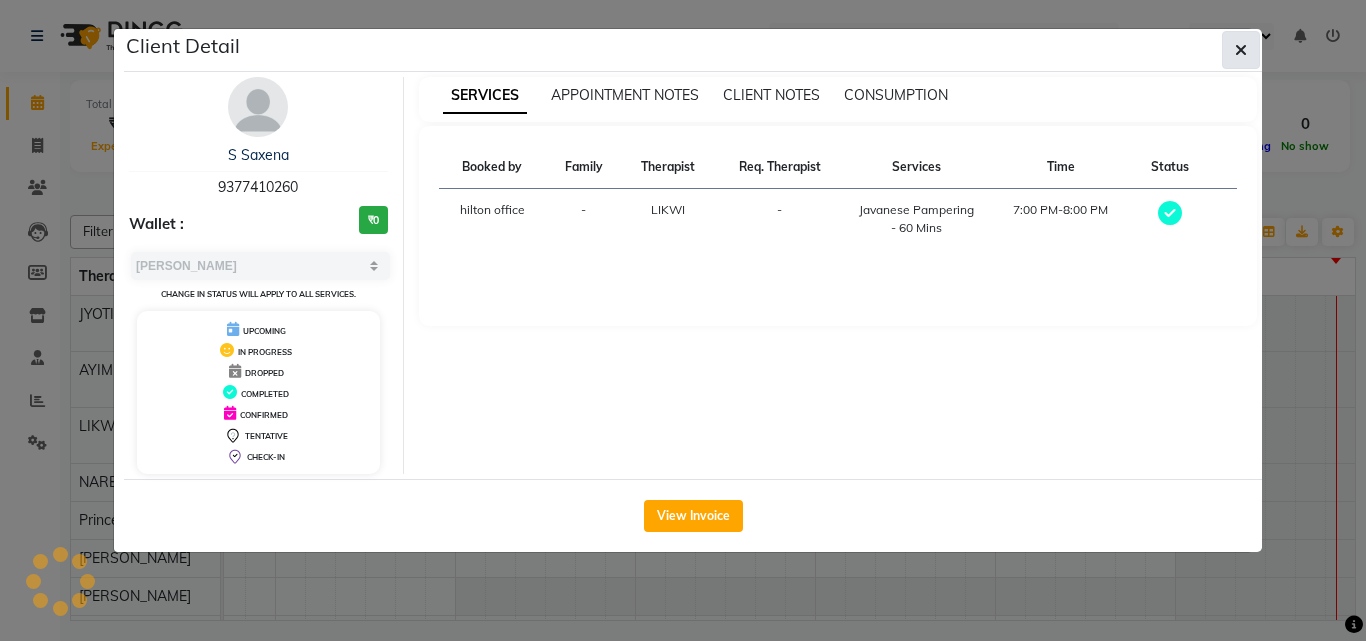 click 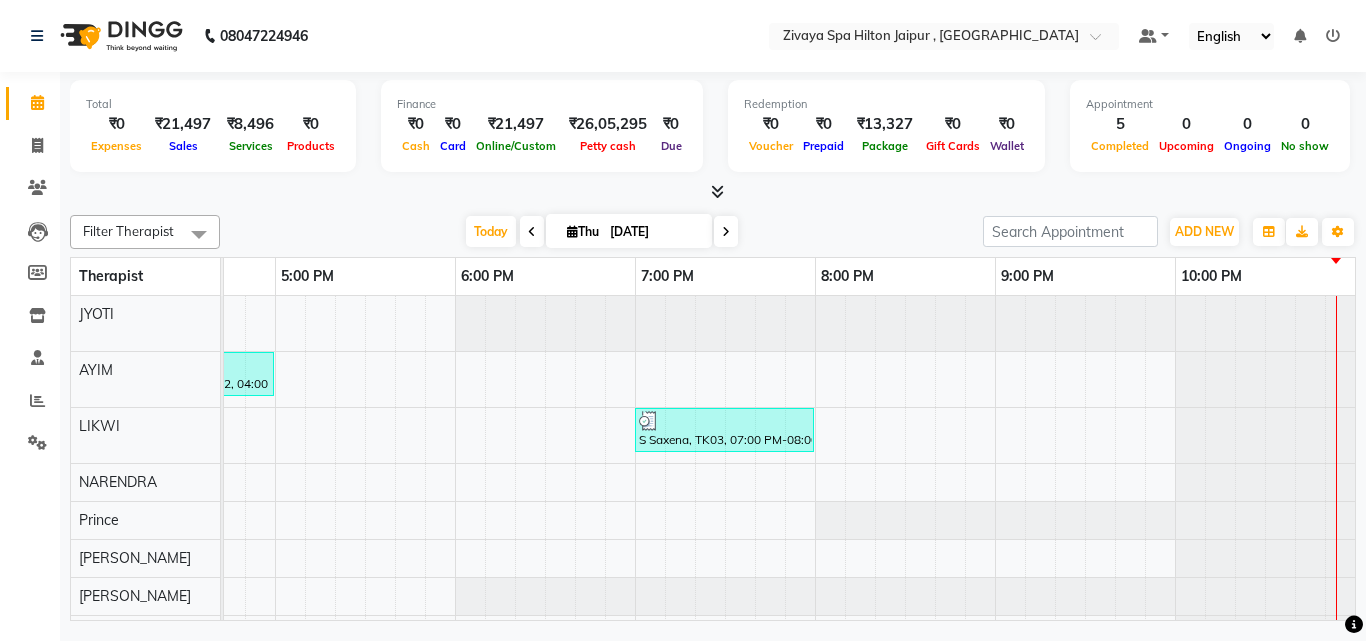 scroll, scrollTop: 142, scrollLeft: 1749, axis: both 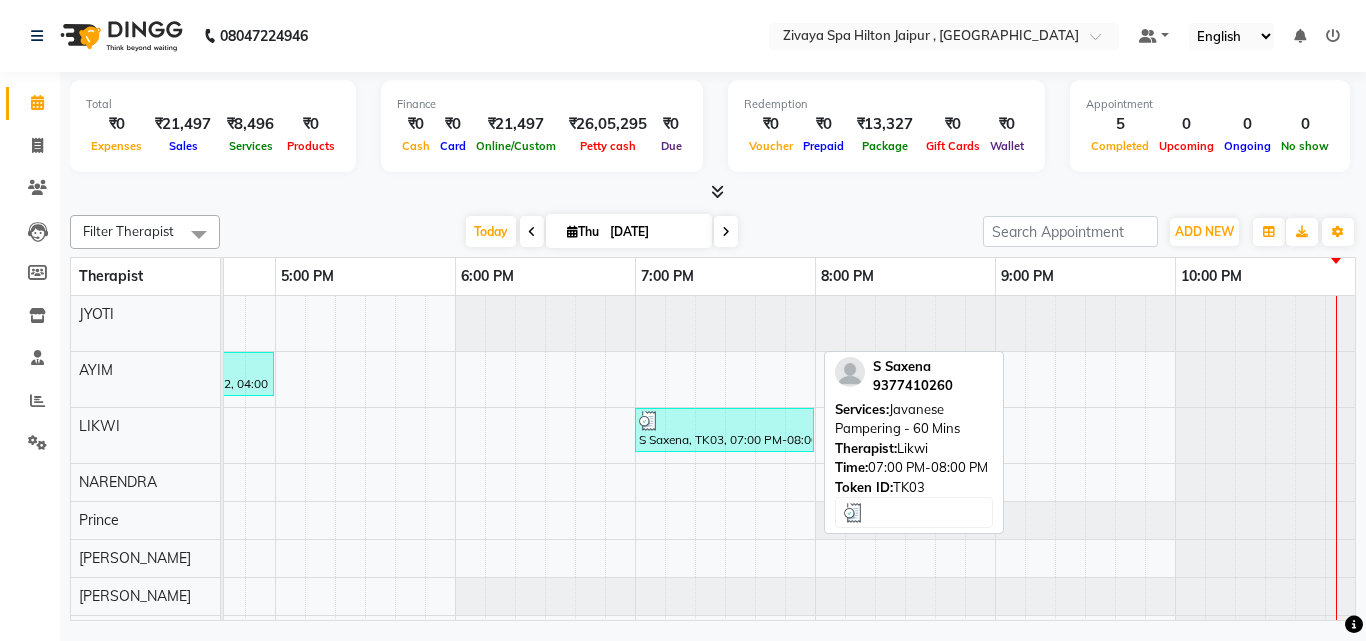click on "S Saxena, TK03, 07:00 PM-08:00 PM, Javanese Pampering - 60 Mins" at bounding box center (724, 430) 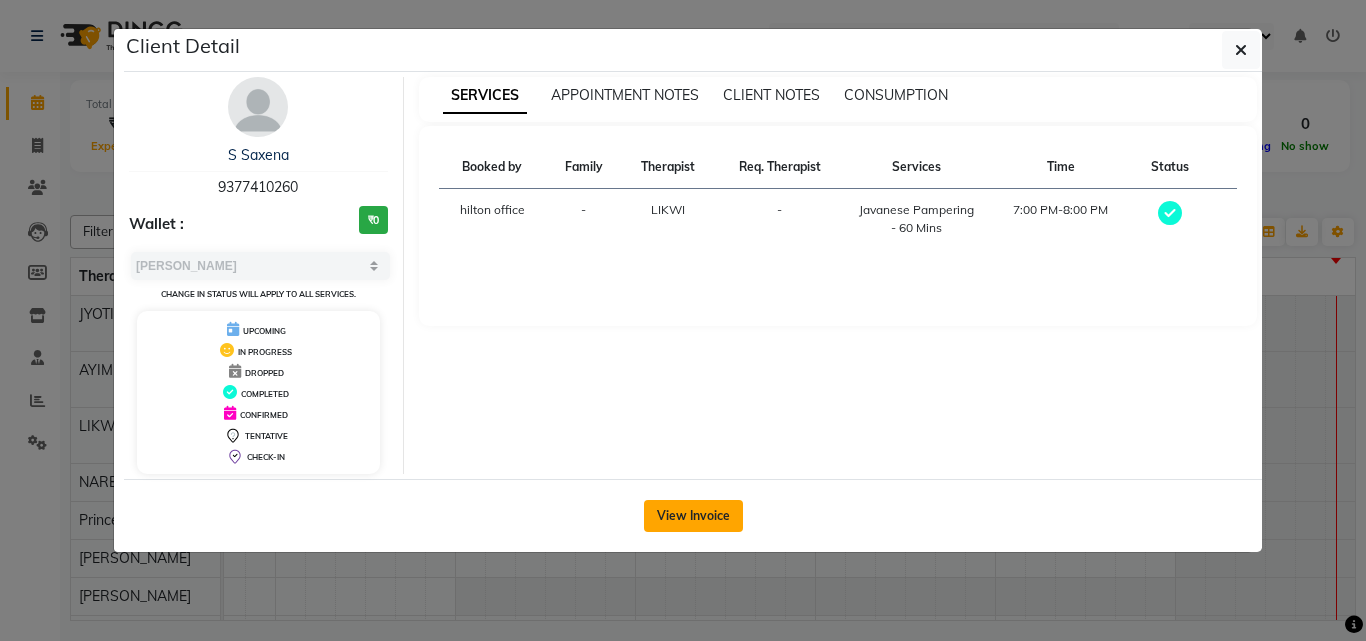 click on "View Invoice" 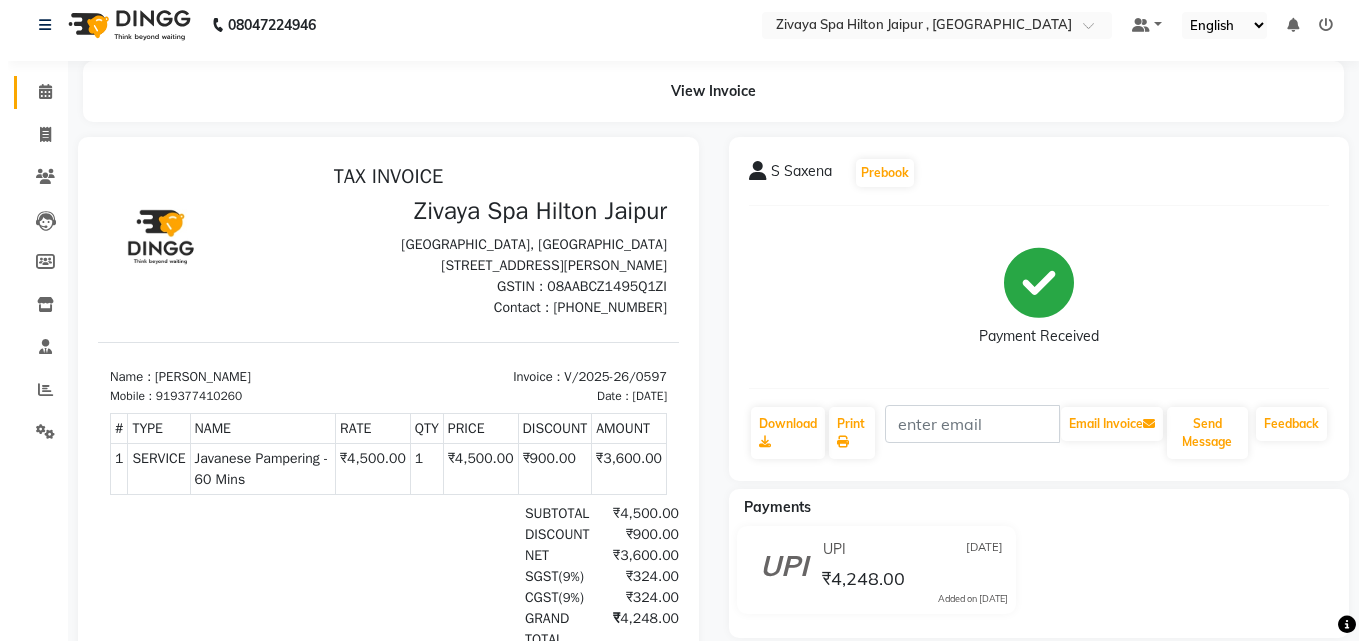 scroll, scrollTop: 0, scrollLeft: 0, axis: both 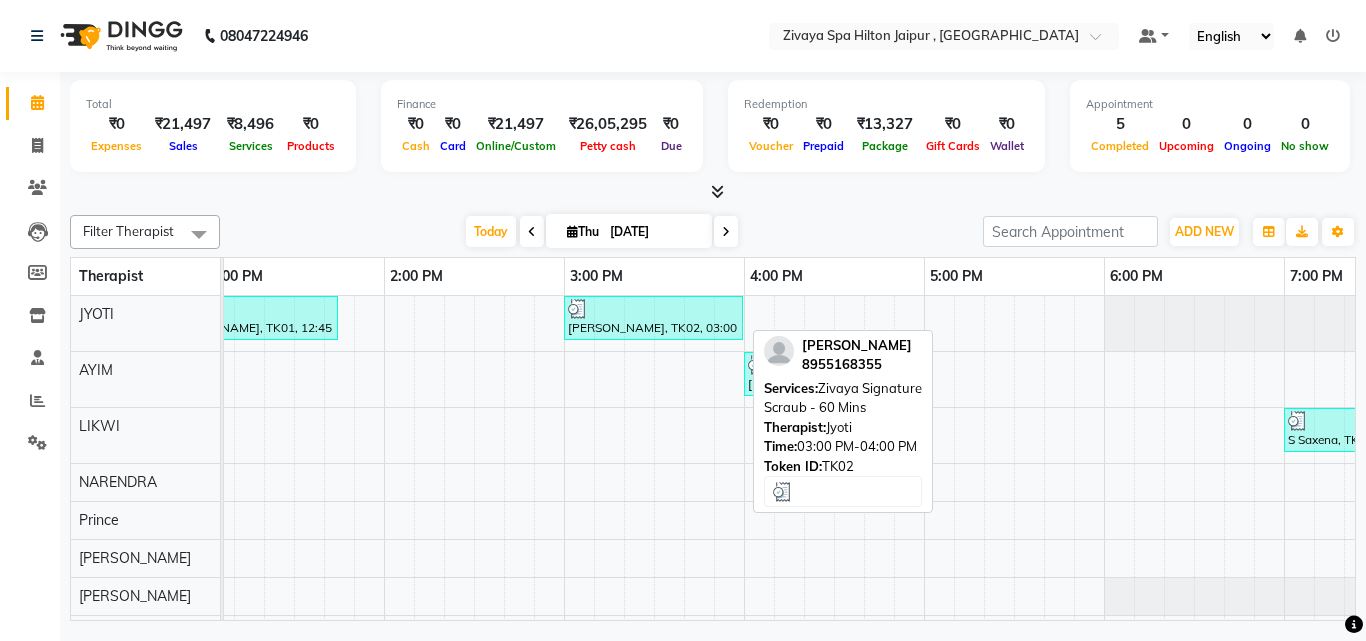 click on "Shagun Jain, TK02, 03:00 PM-04:00 PM, Zivaya Signature Scraub - 60 Mins" at bounding box center [653, 318] 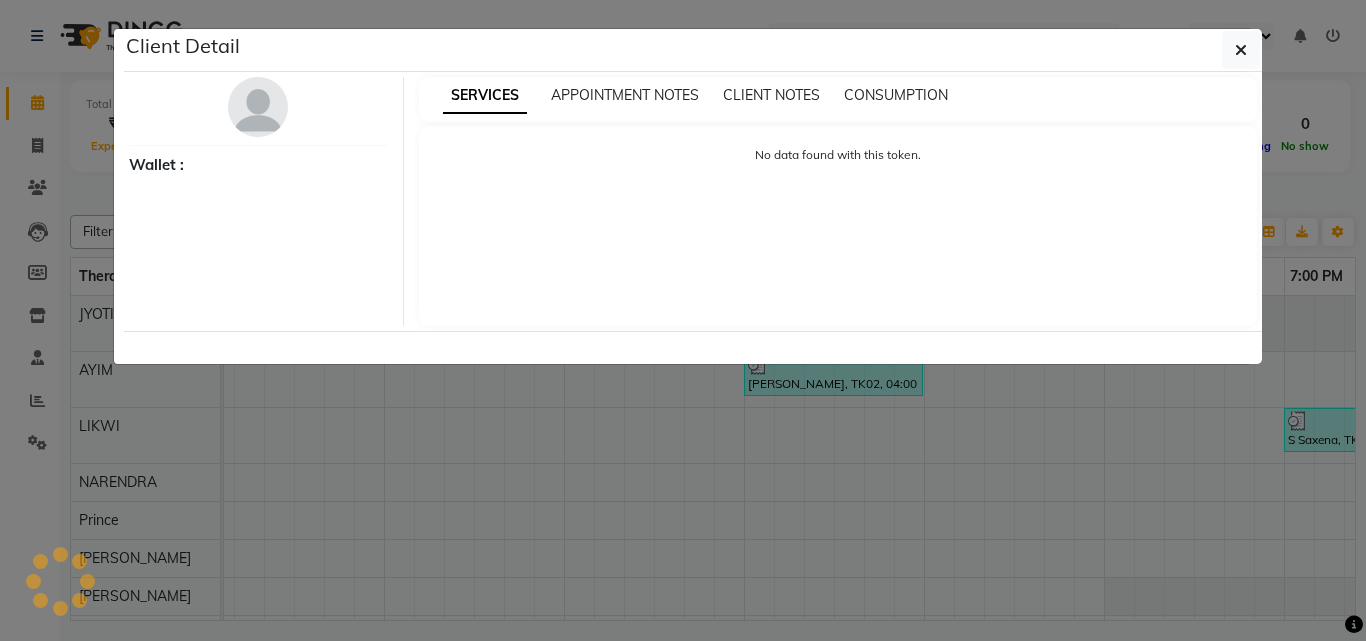 select on "3" 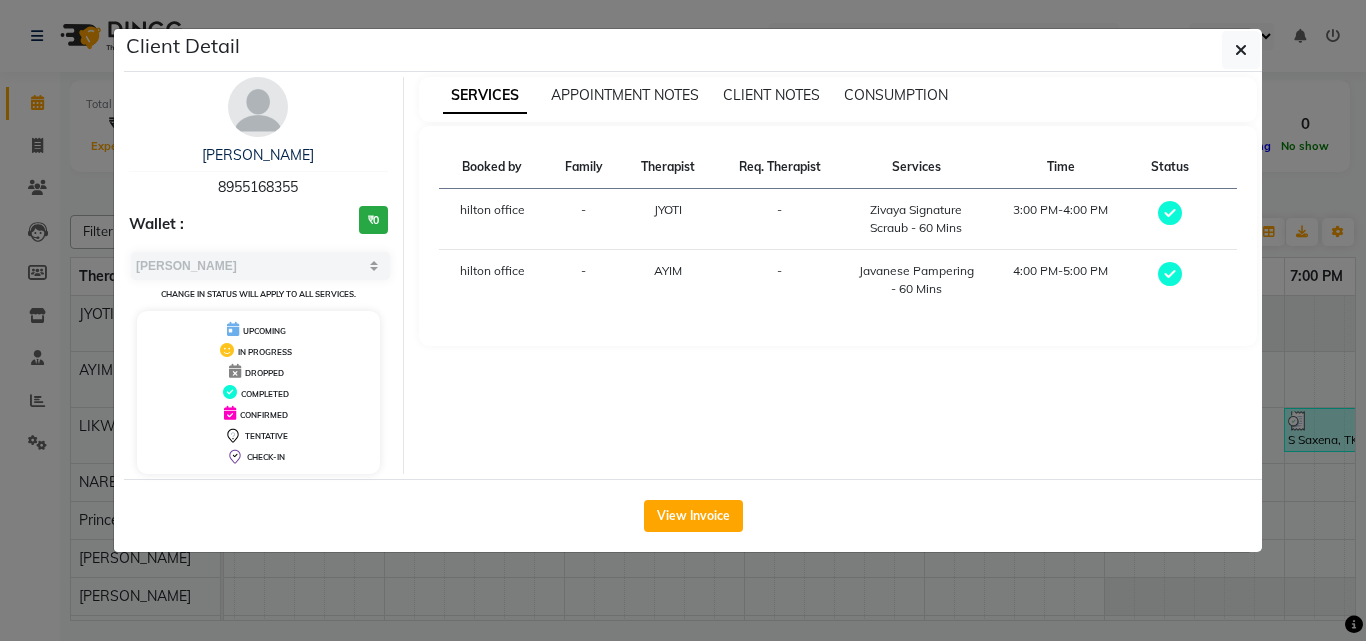 click on "View Invoice" 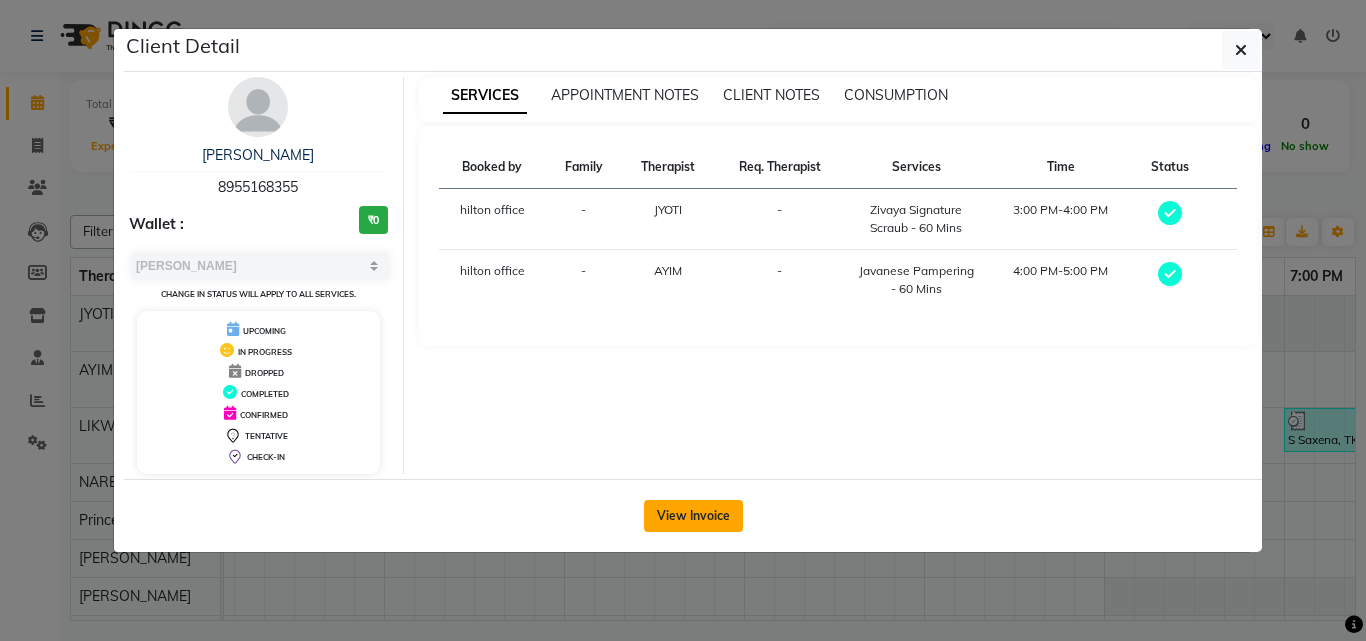 click on "View Invoice" 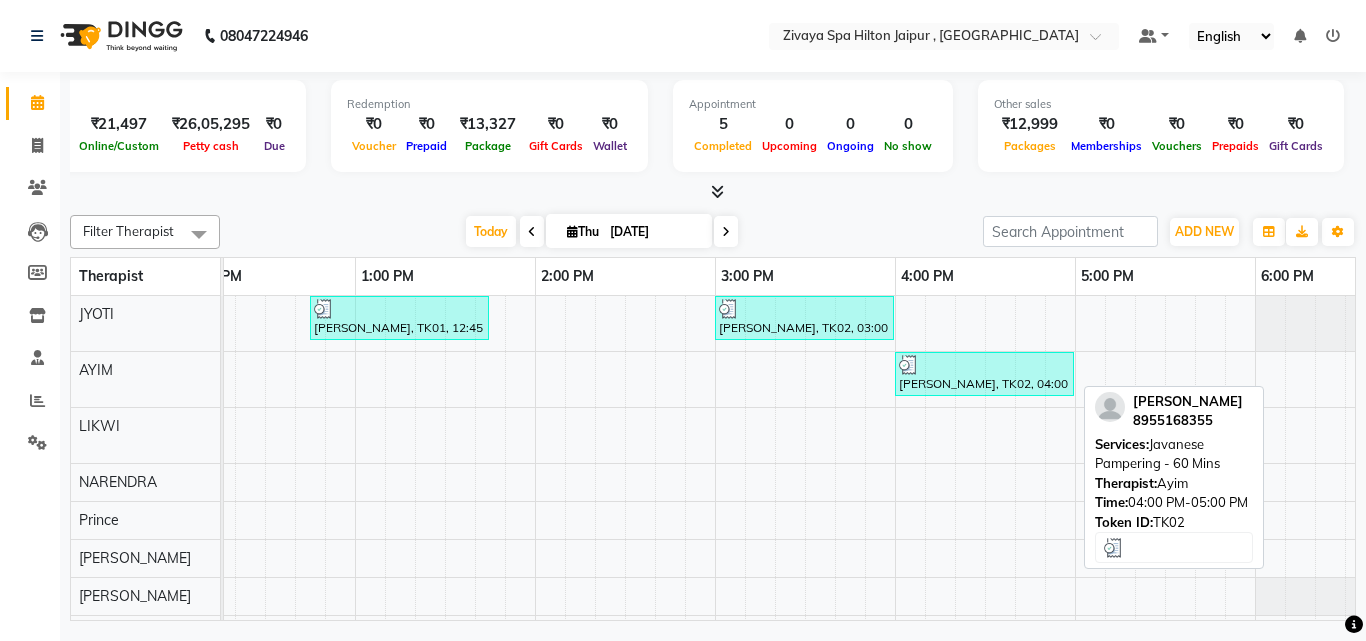 click at bounding box center [984, 365] 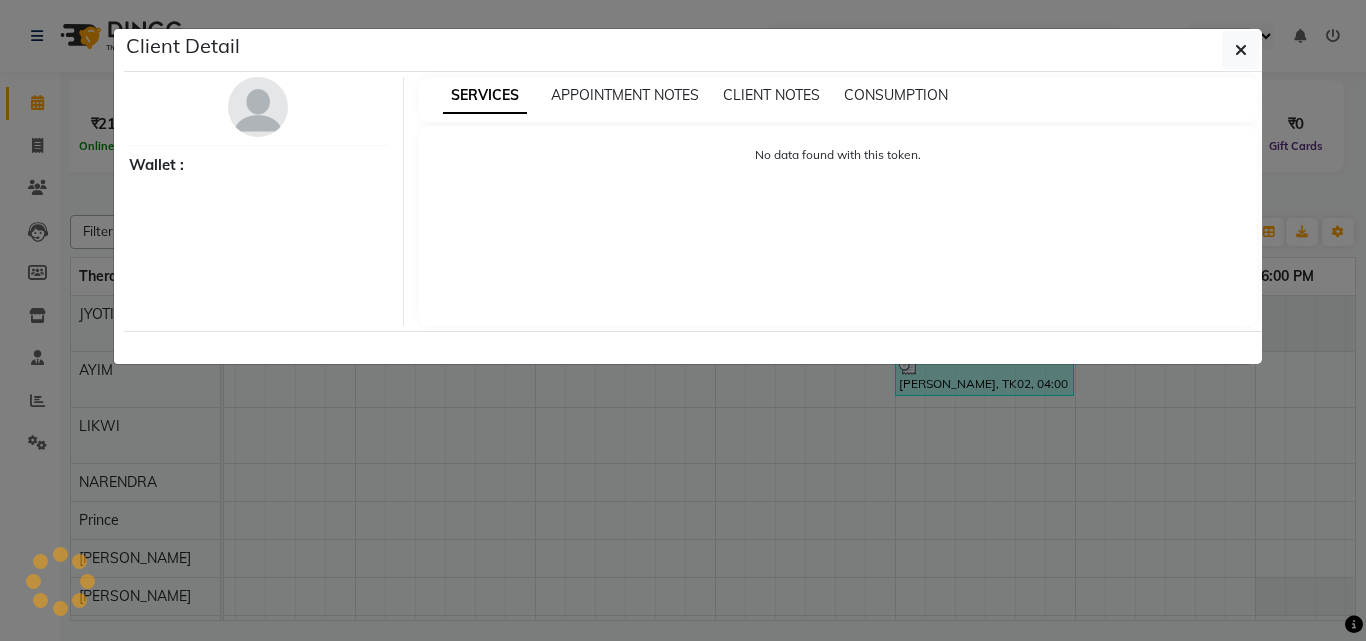 select on "3" 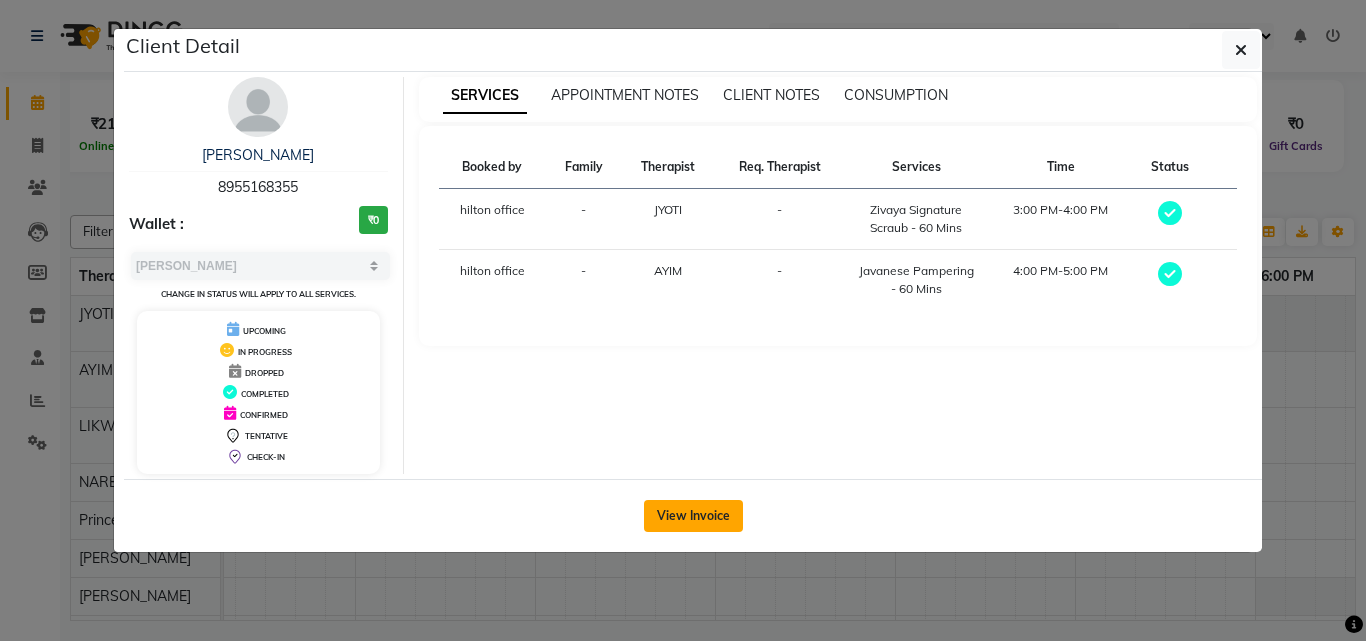 click on "View Invoice" 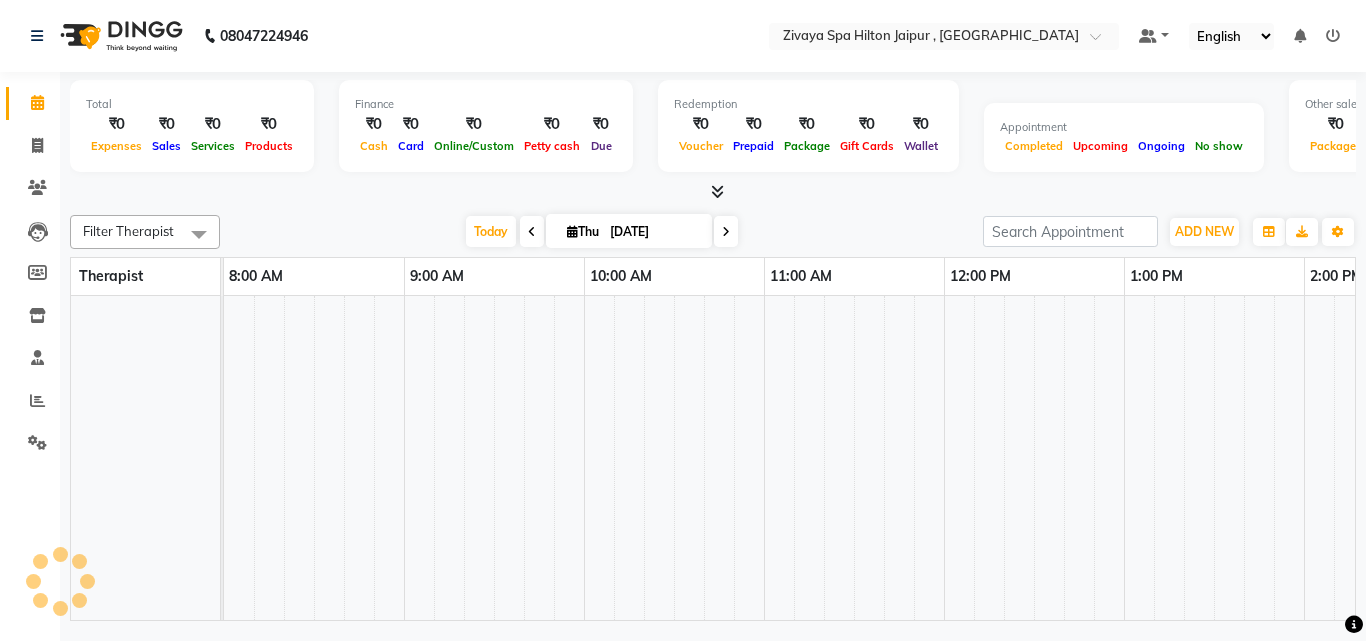 click on "Total  ₹0  Expenses ₹0  Sales ₹0  Services ₹0  Products Finance  ₹0  Cash ₹0  Card ₹0  Online/Custom ₹0 Petty cash ₹0 Due  Redemption  ₹0 Voucher ₹0 Prepaid ₹0 Package ₹0  Gift Cards ₹0  Wallet  Appointment  Completed Upcoming Ongoing No show  Other sales  ₹0  Packages ₹0  Memberships ₹0  Vouchers ₹0  Prepaids ₹0  Gift Cards Filter Therapist No data available Today  Thu 10-07-2025 Toggle Dropdown Add Appointment Add Invoice Add Client Toggle Dropdown Add Appointment Add Invoice Add Client ADD NEW Toggle Dropdown Add Appointment Add Invoice Add Client Filter Therapist No data available Group By  Staff View   Room View  View as Vertical  Vertical - Week View  Horizontal  Horizontal - Week View  List  Toggle Dropdown Calendar Settings Manage Tags   Arrange Therapists   Reset Therapists  Full Screen Appointment Form Zoom 150% Therapist 8:00 AM 9:00 AM 10:00 AM 11:00 AM 12:00 PM 1:00 PM 2:00 PM 3:00 PM 4:00 PM 5:00 PM 6:00 PM 7:00 PM" 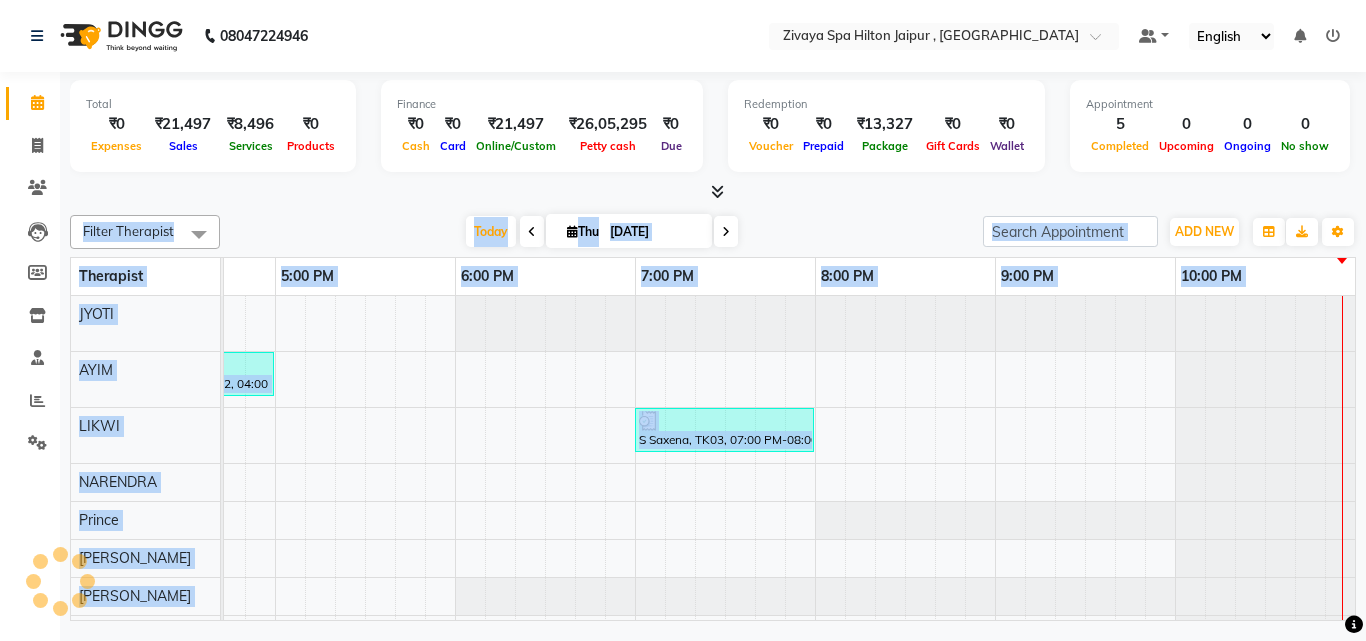 click on "MR. KAPIL TANEJA, TK01, 12:45 PM-01:45 PM, Swedish De-Stress - 60 Mins     Shagun Jain, TK02, 03:00 PM-04:00 PM, Zivaya Signature Scraub - 60 Mins     Shagun Jain, TK02, 04:00 PM-05:00 PM, Javanese Pampering - 60 Mins     S Saxena, TK03, 07:00 PM-08:00 PM, Javanese Pampering - 60 Mins     VISHAL modi, TK04, 07:45 PM-08:45 PM, Javanese Pampering - 60 Mins" at bounding box center [-85, 521] 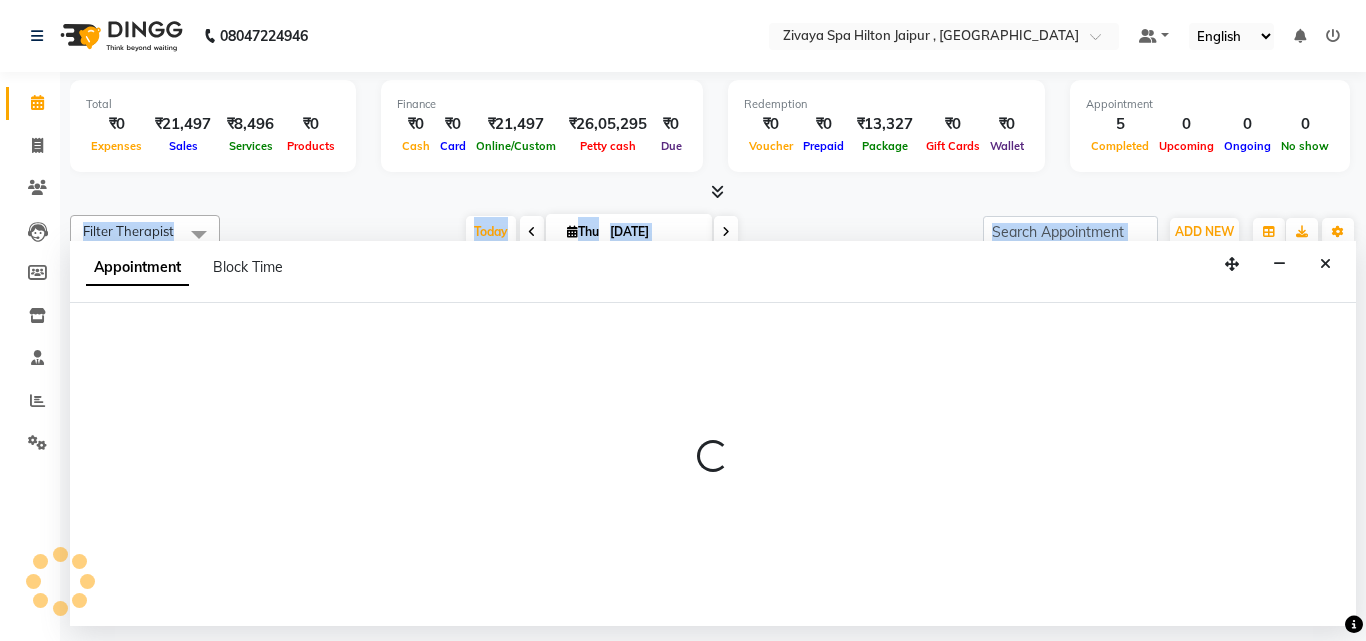 select on "48603" 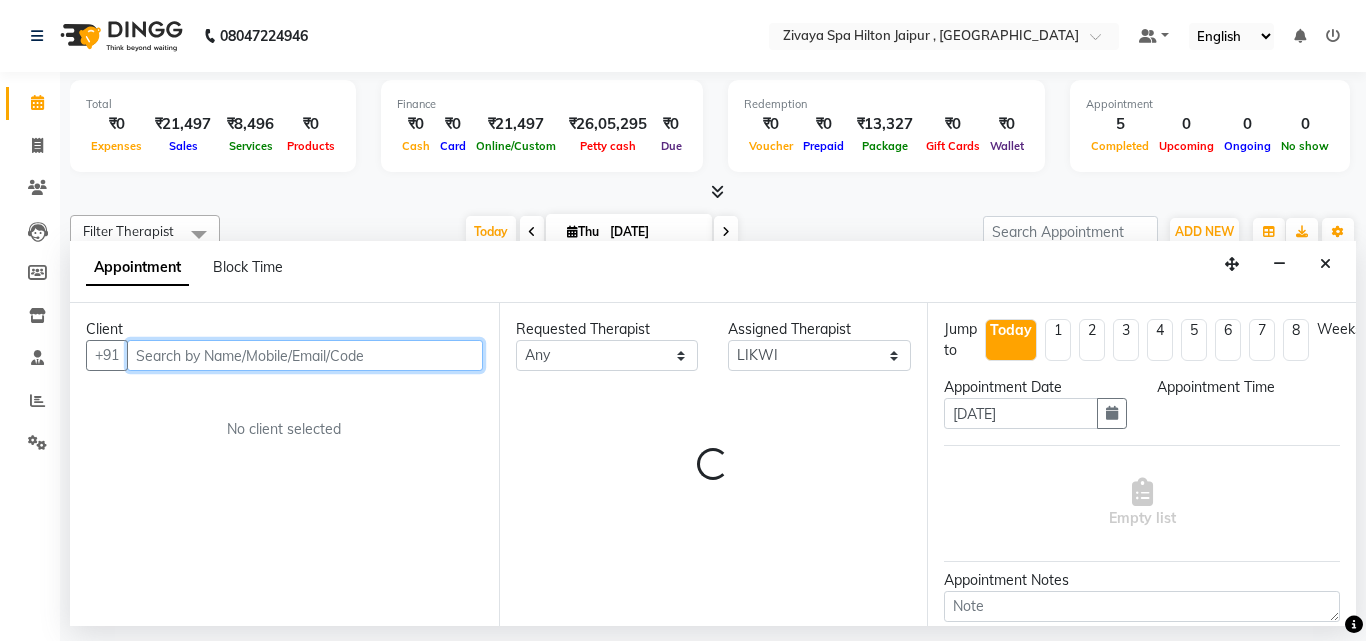 select on "1230" 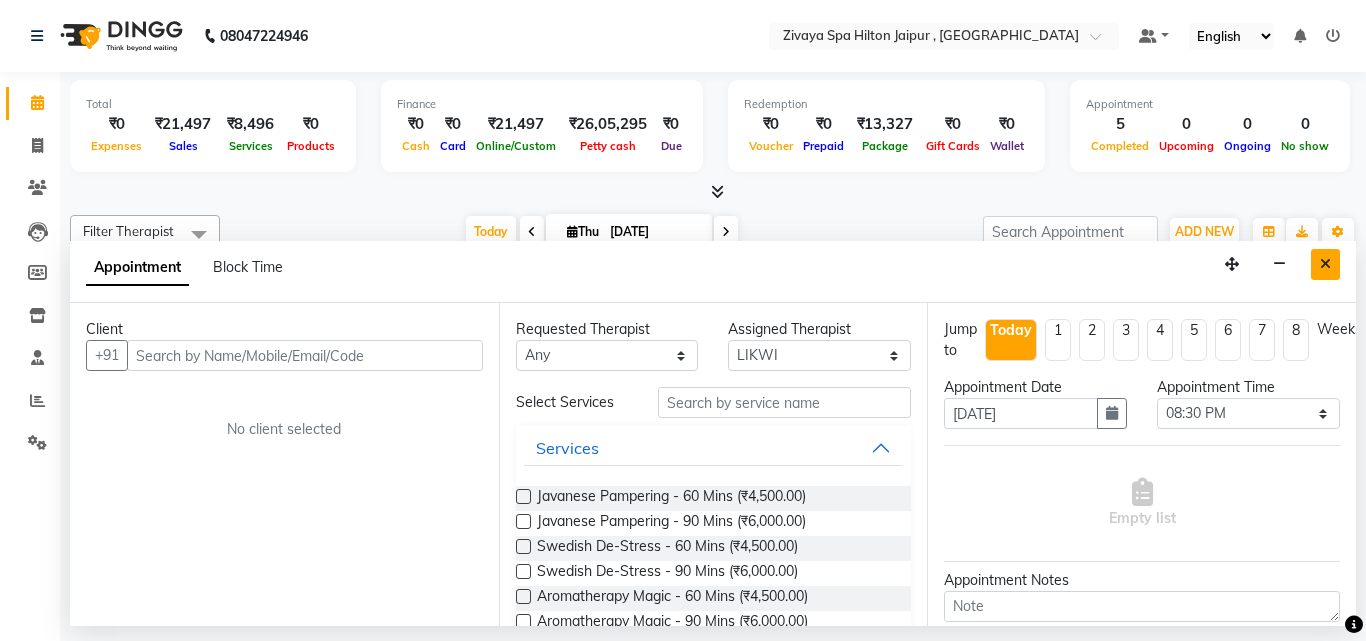 click at bounding box center (1325, 264) 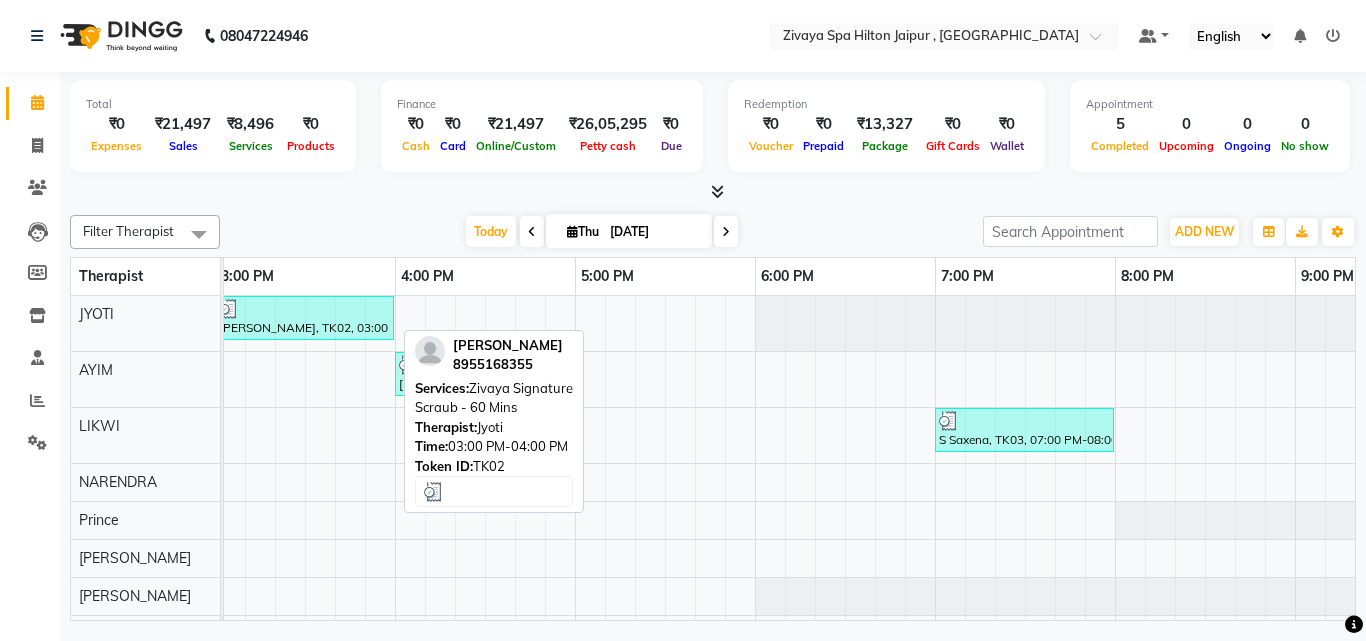 click on "Shagun Jain, TK02, 03:00 PM-04:00 PM, Zivaya Signature Scraub - 60 Mins" at bounding box center (304, 318) 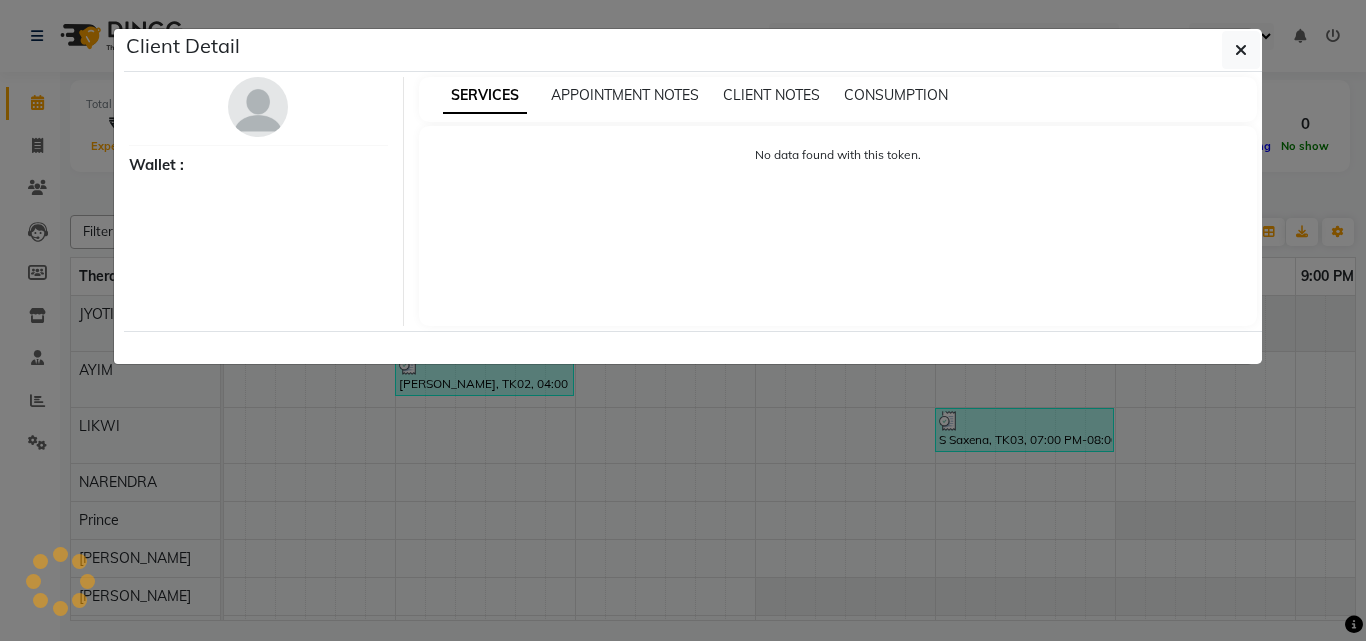 select on "3" 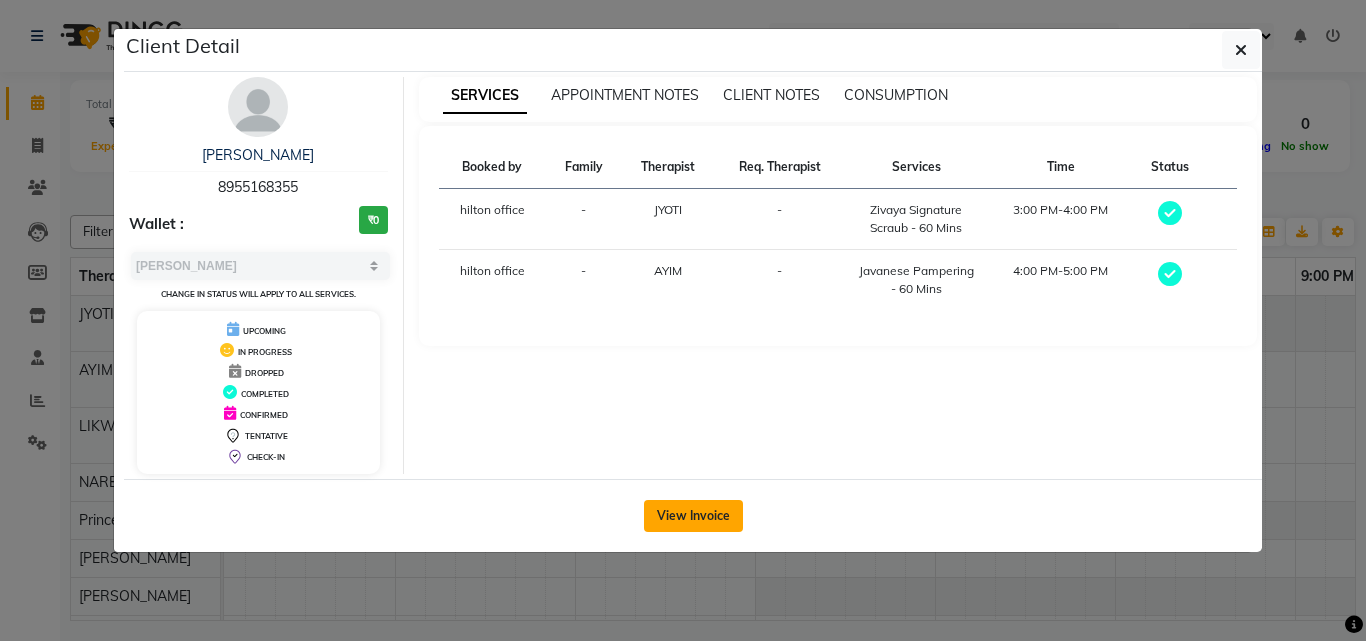 click on "View Invoice" 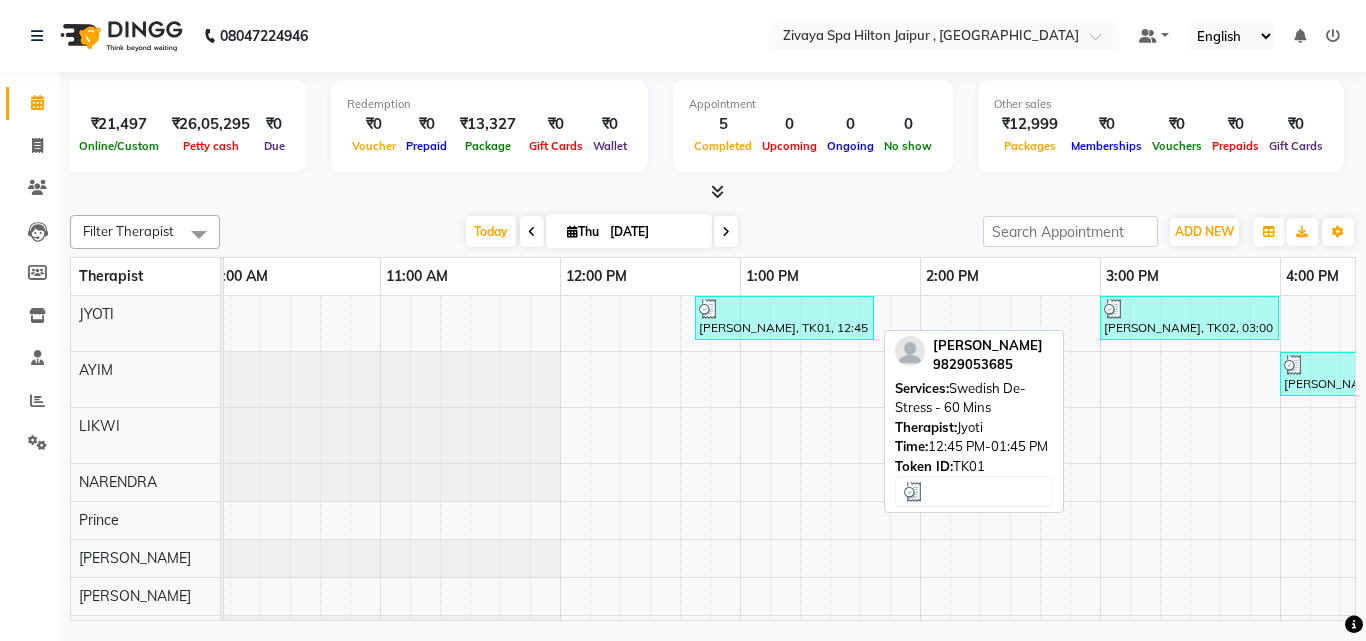 click at bounding box center [784, 309] 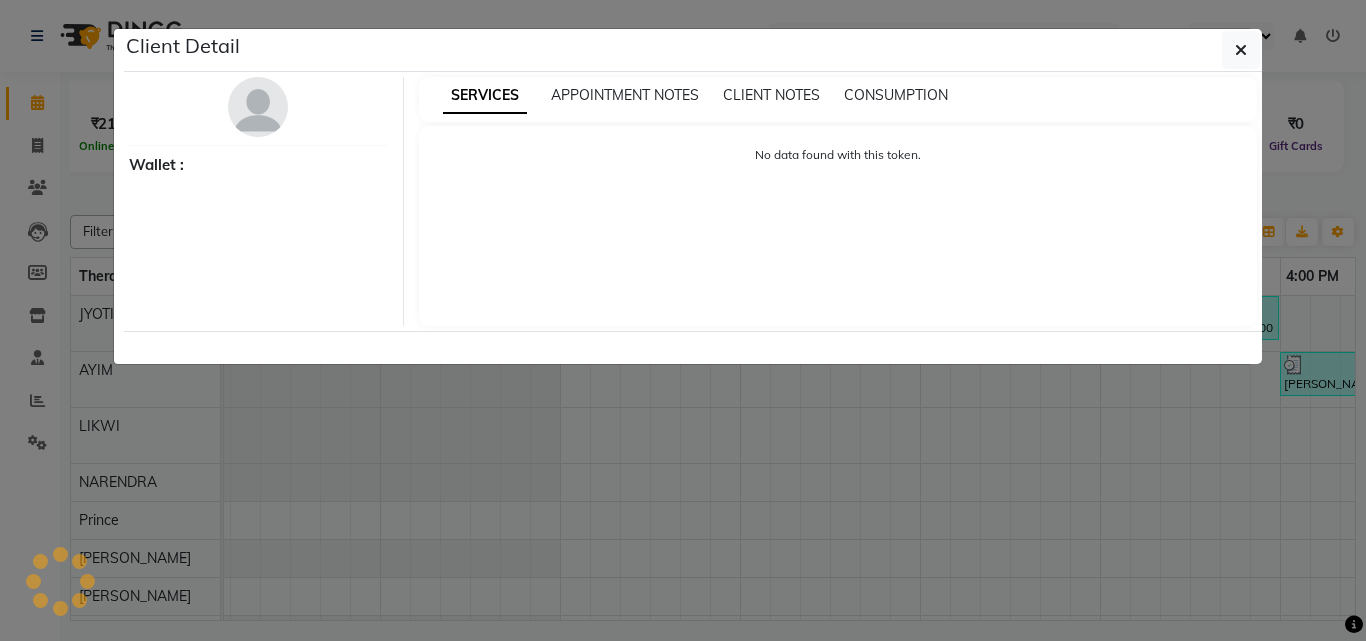 select on "3" 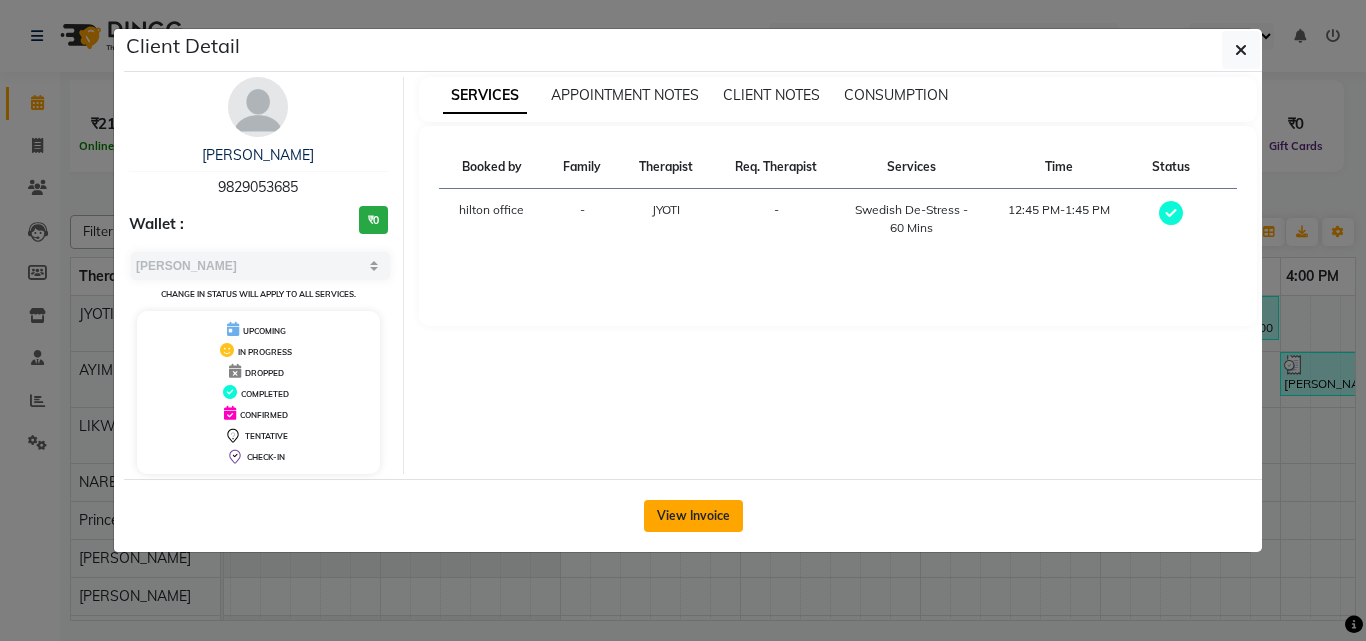 click on "View Invoice" 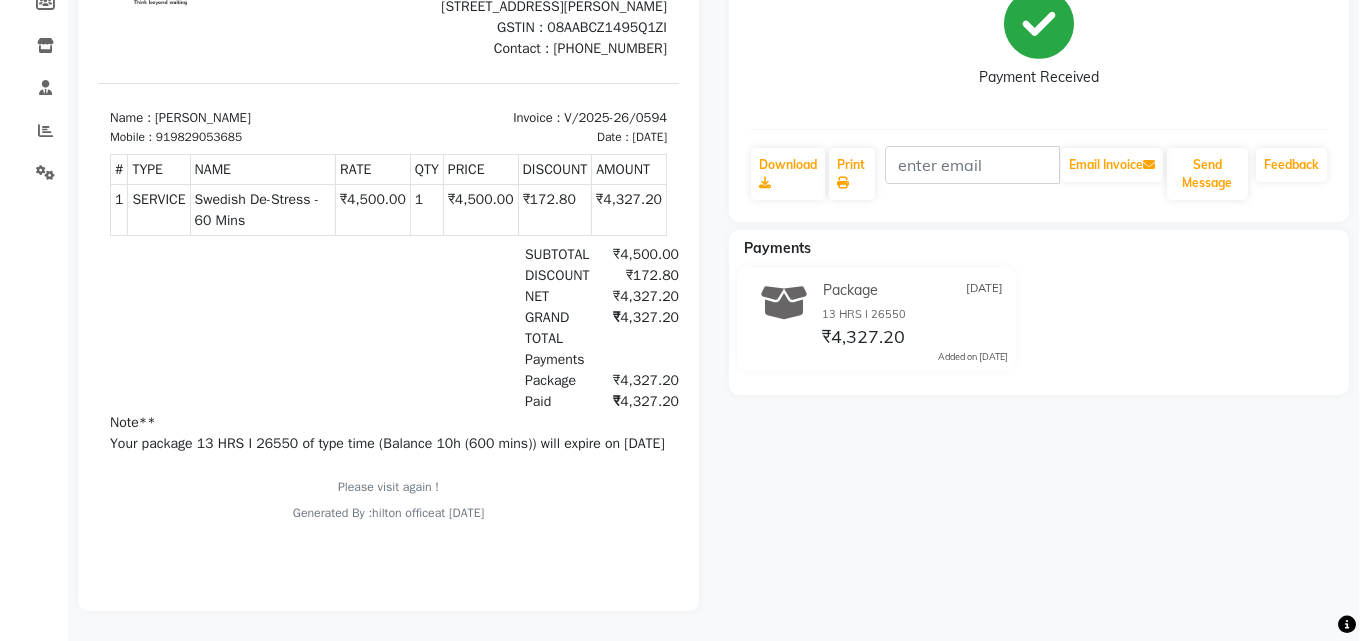 scroll, scrollTop: 0, scrollLeft: 0, axis: both 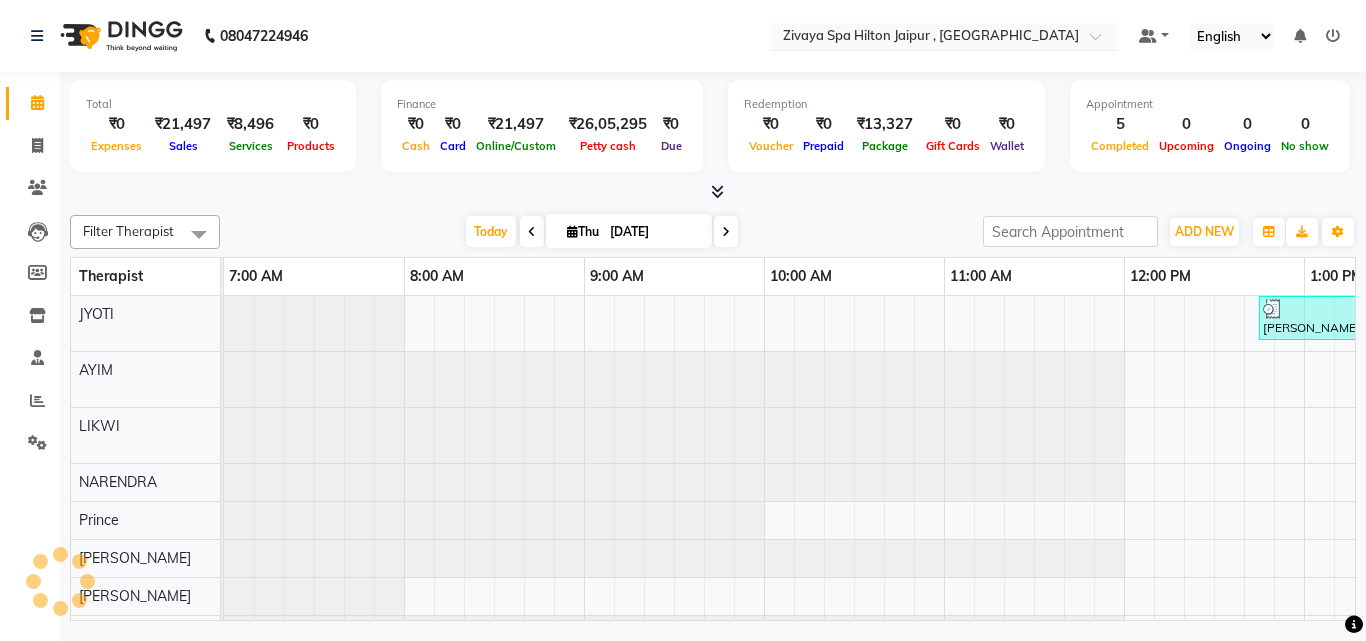 click at bounding box center (924, 38) 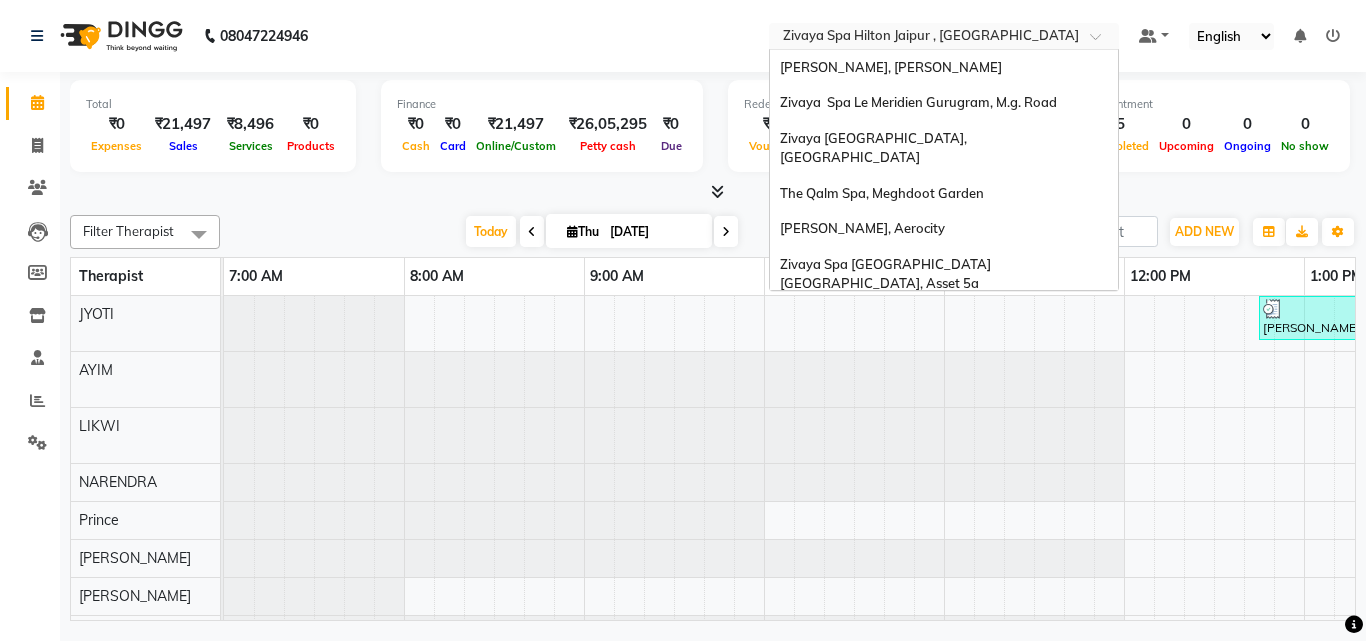 scroll, scrollTop: 206, scrollLeft: 0, axis: vertical 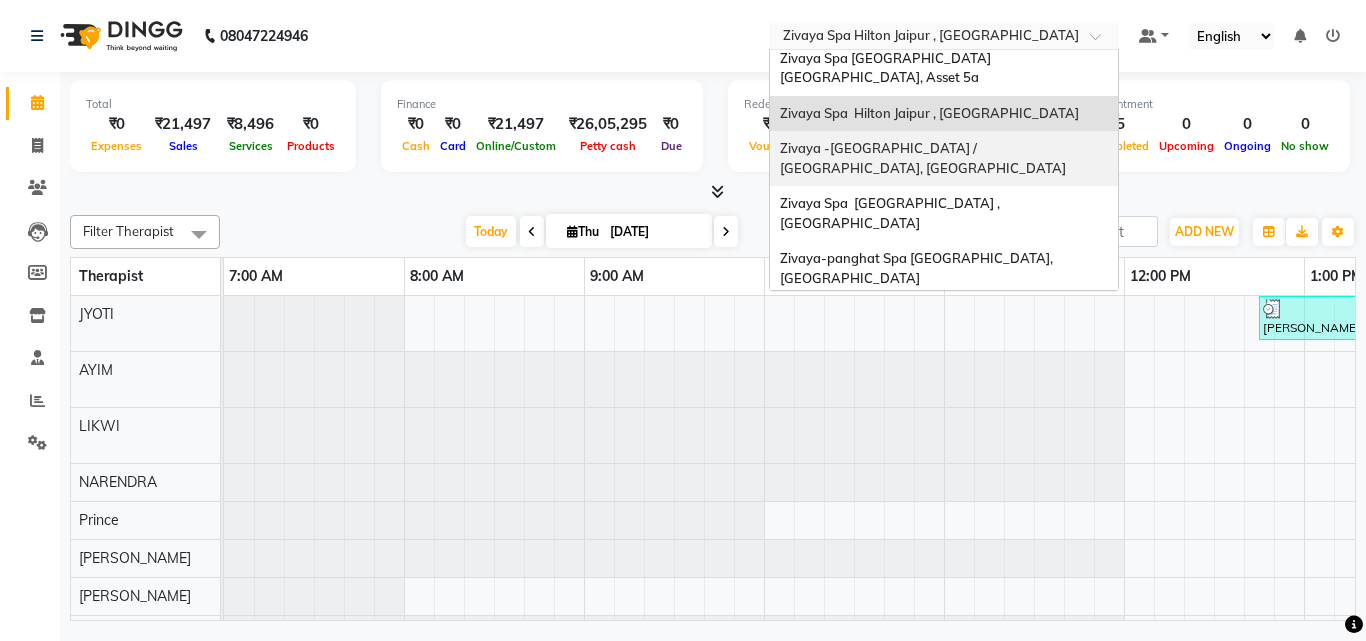 click on "Zivaya -The Belvedere Golf & Country Club / Ahmedabad, Gandhinagar Hwy" at bounding box center (923, 158) 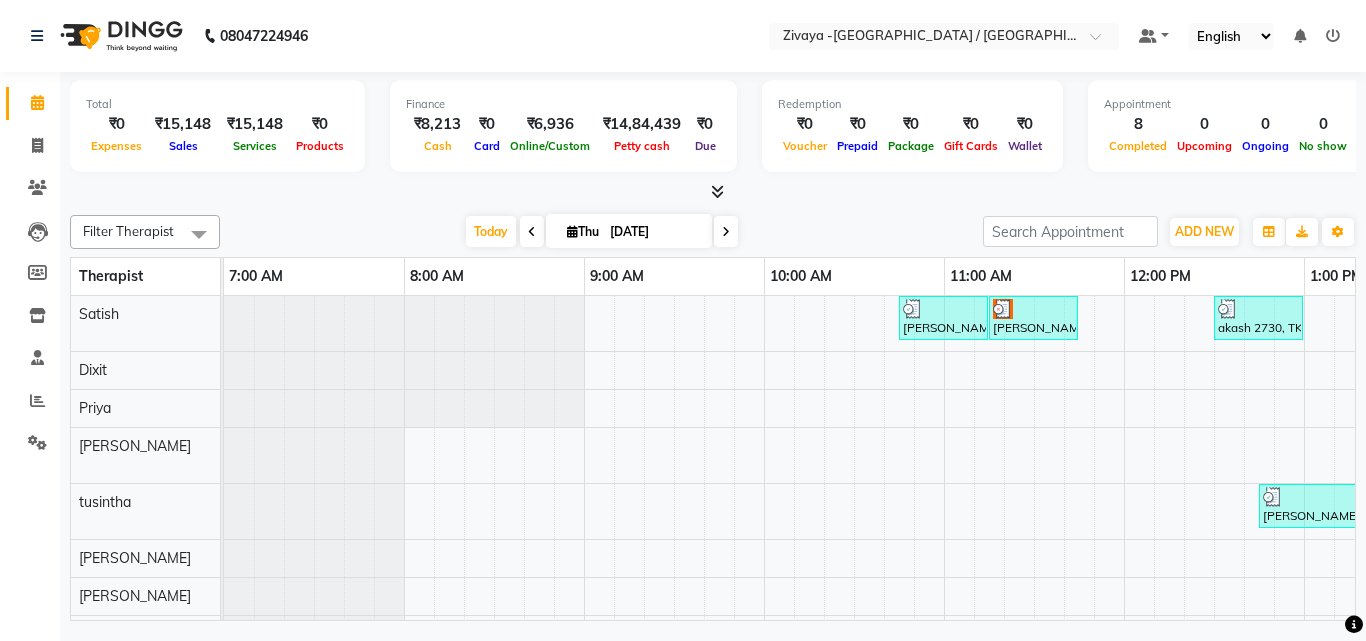 scroll, scrollTop: 0, scrollLeft: 0, axis: both 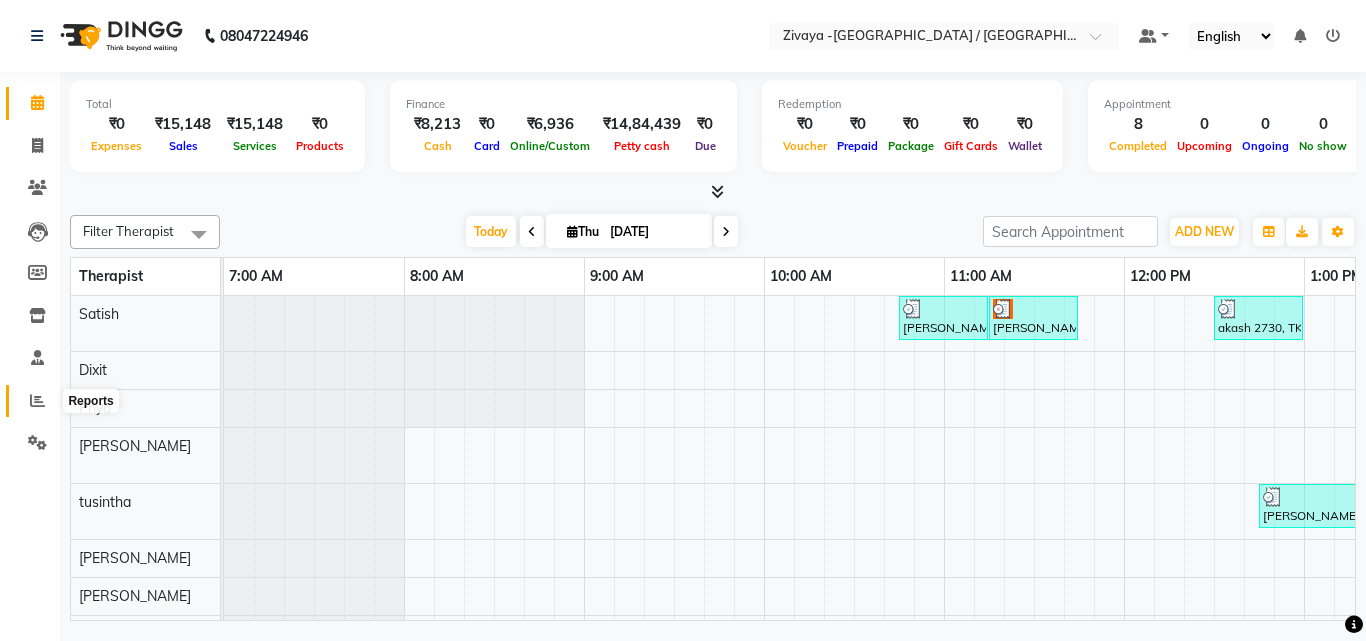 click 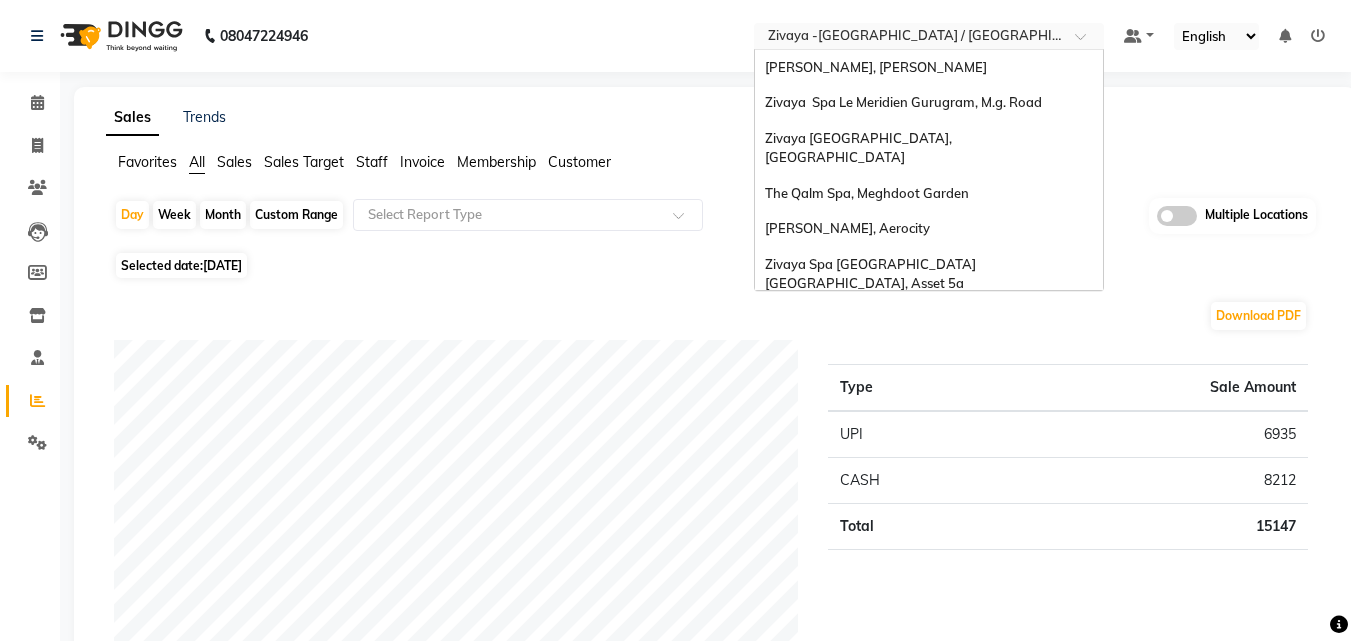 click at bounding box center (909, 38) 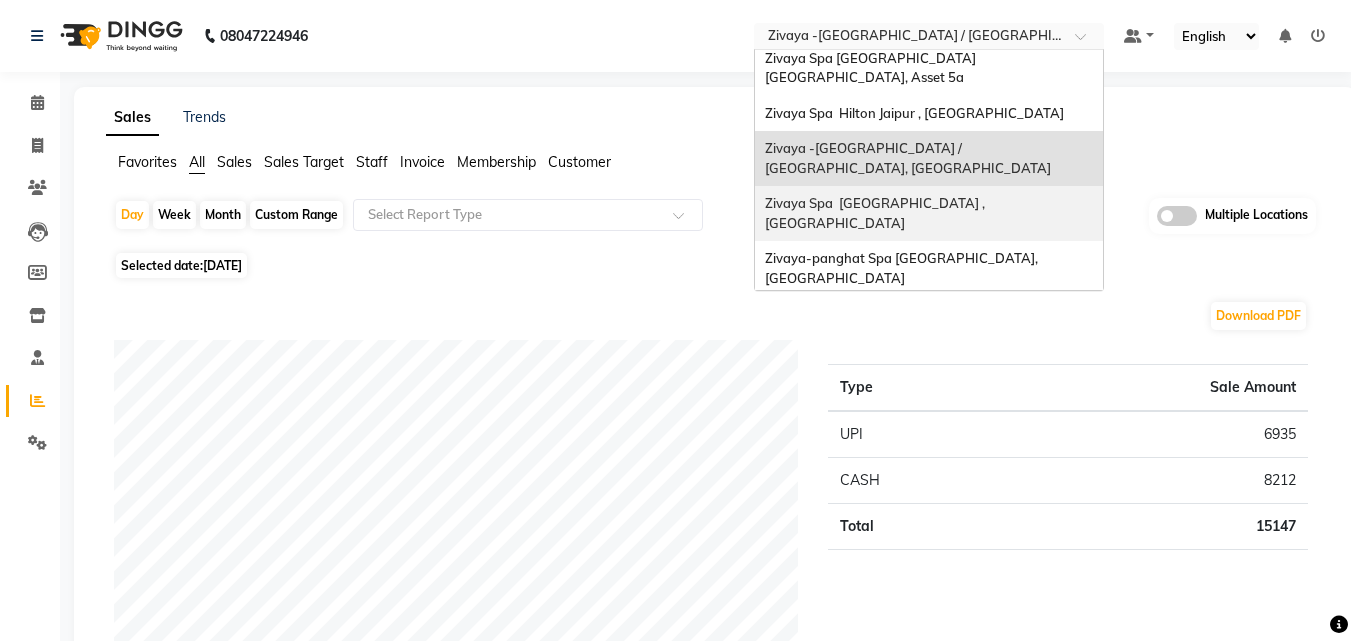 click on "Zivaya Spa  [GEOGRAPHIC_DATA] , [GEOGRAPHIC_DATA]" at bounding box center [876, 213] 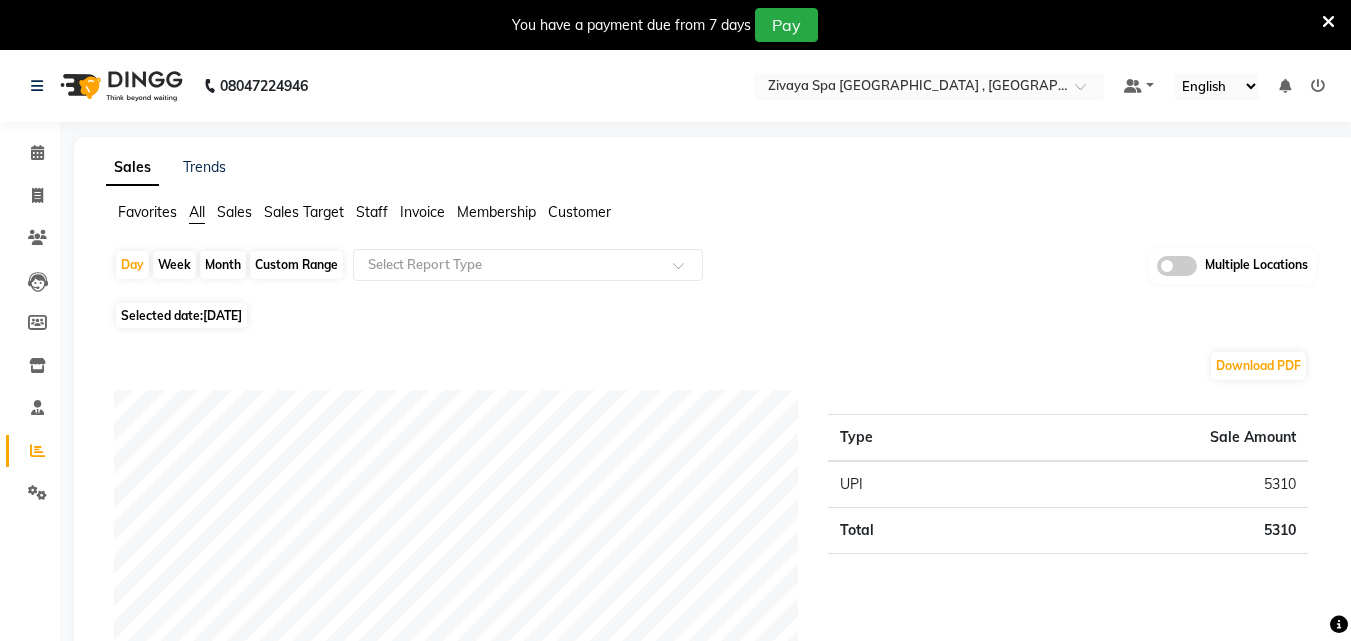 scroll, scrollTop: 0, scrollLeft: 0, axis: both 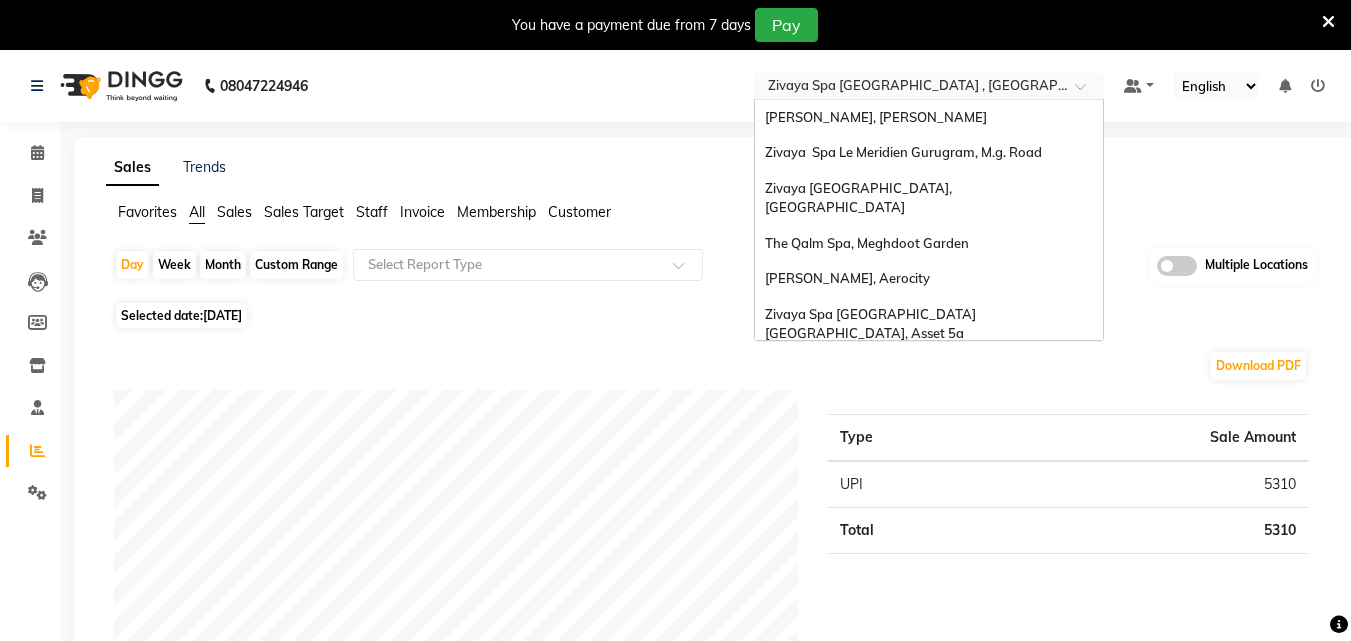 click at bounding box center [909, 88] 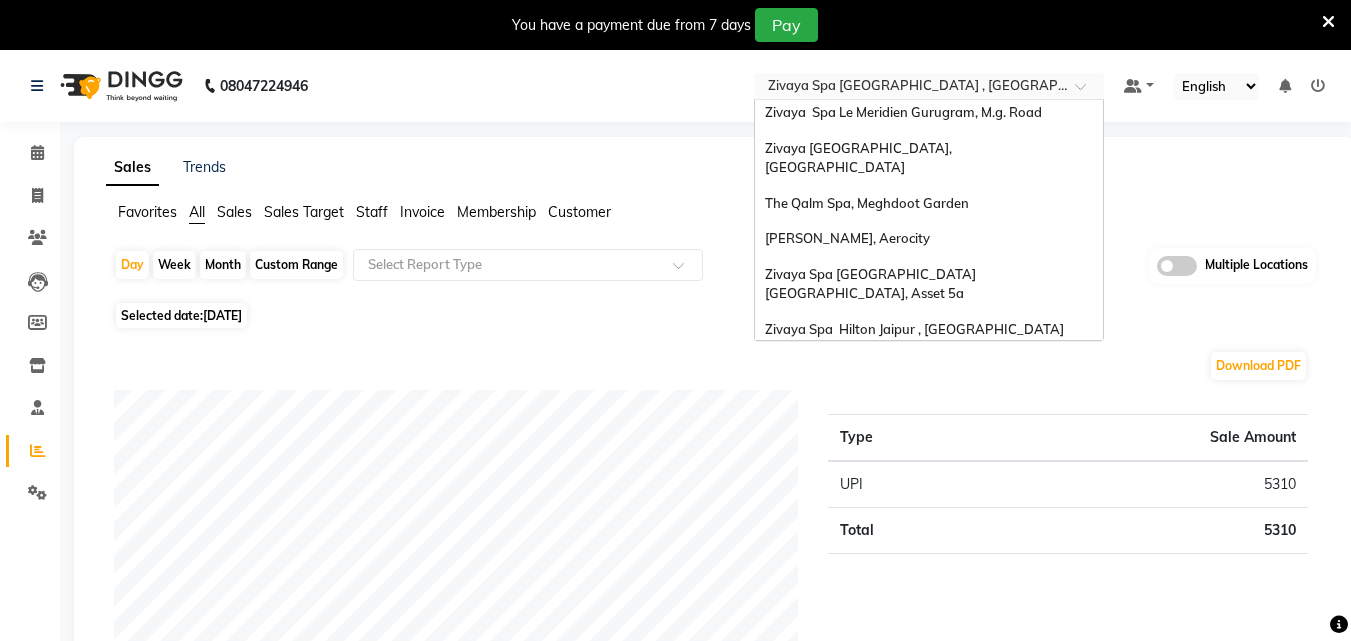 scroll, scrollTop: 0, scrollLeft: 0, axis: both 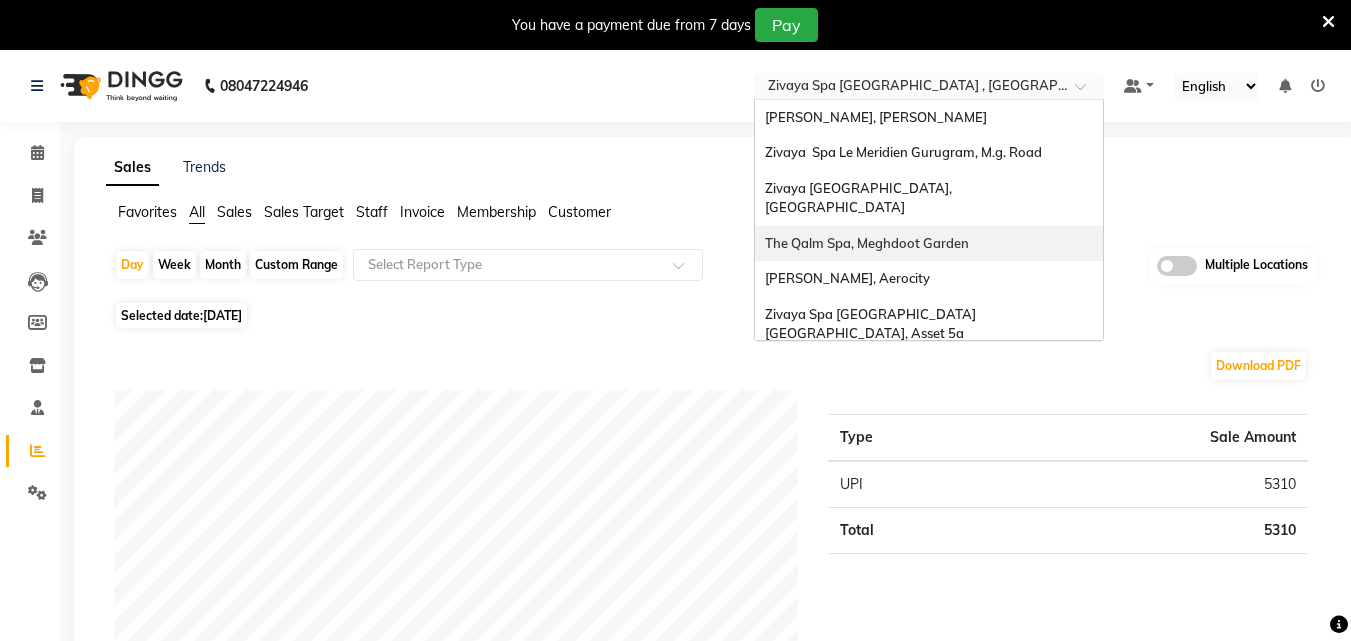 click on "The Qalm Spa, Meghdoot Garden" at bounding box center [867, 243] 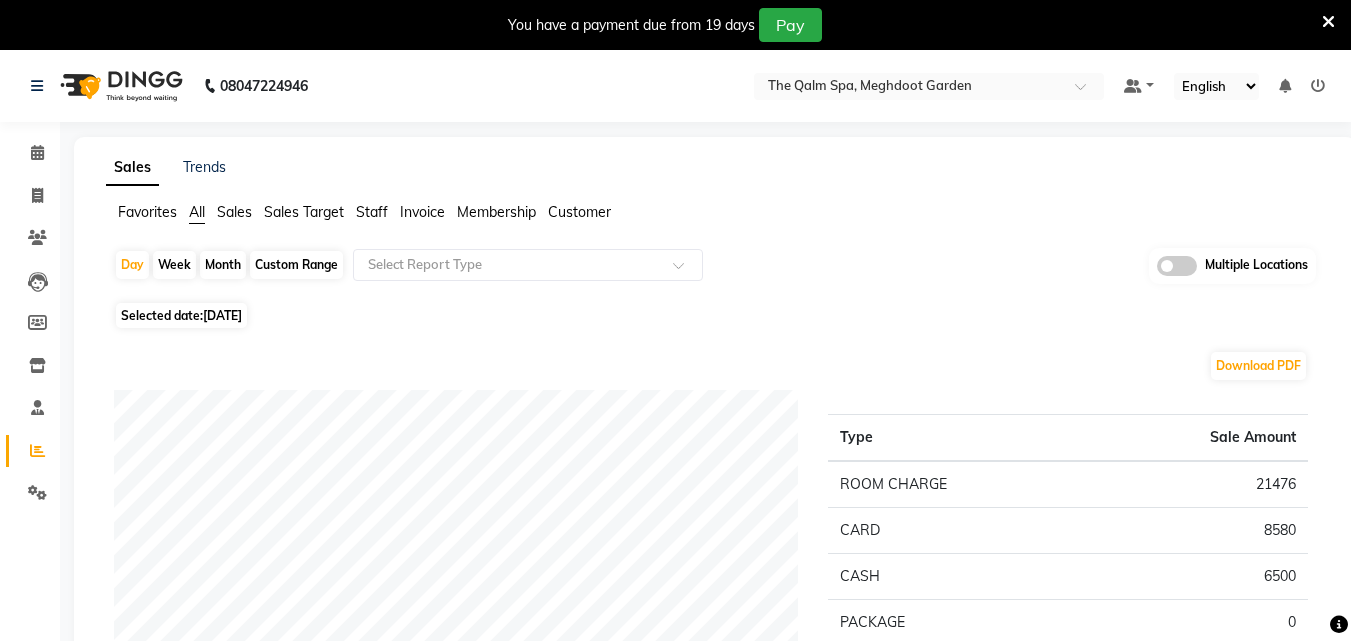 scroll, scrollTop: 0, scrollLeft: 0, axis: both 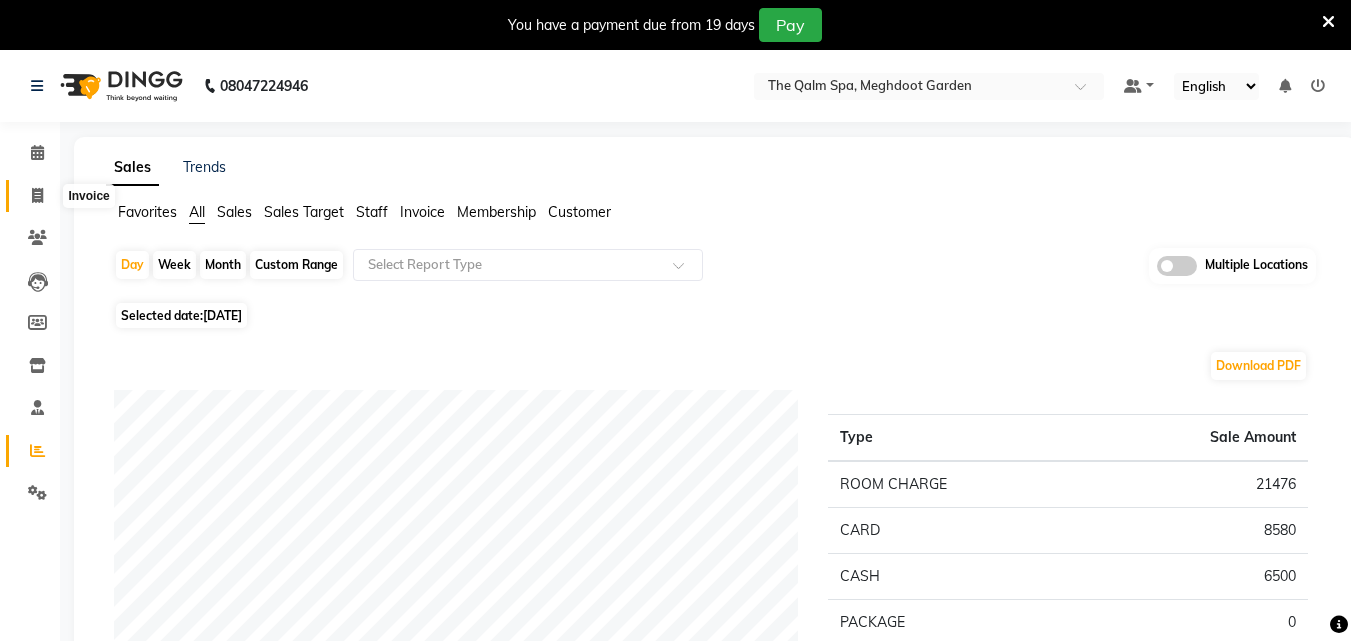 click 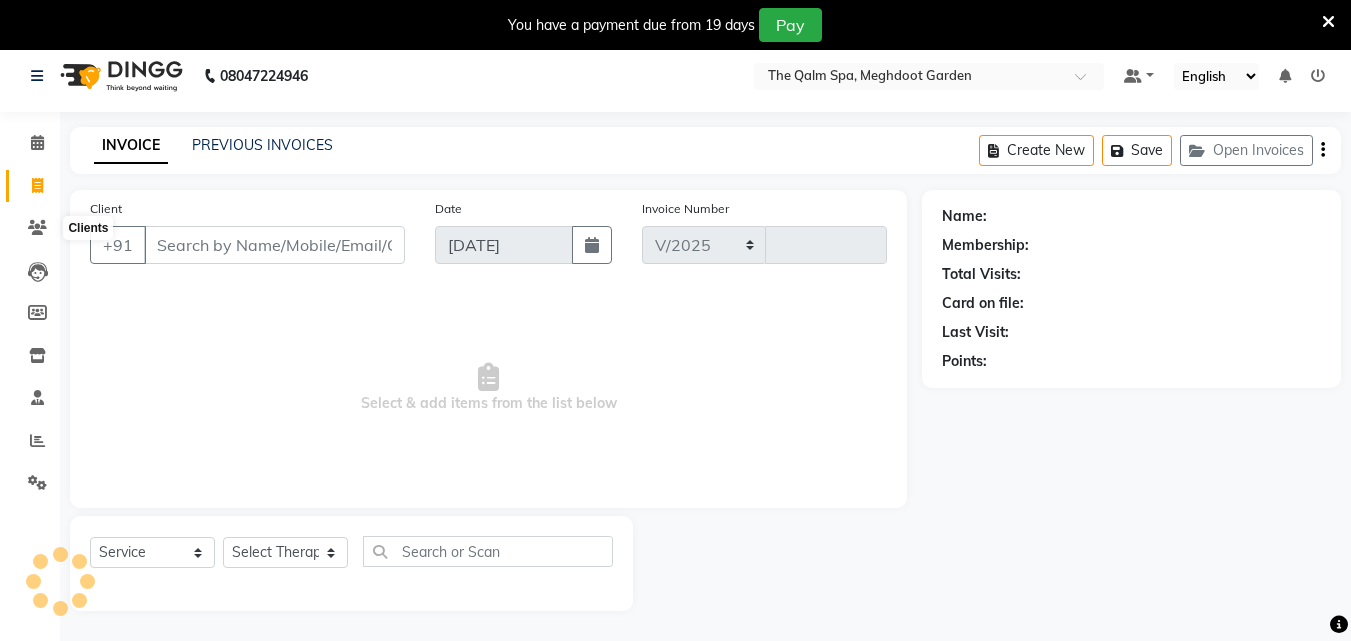 select on "6401" 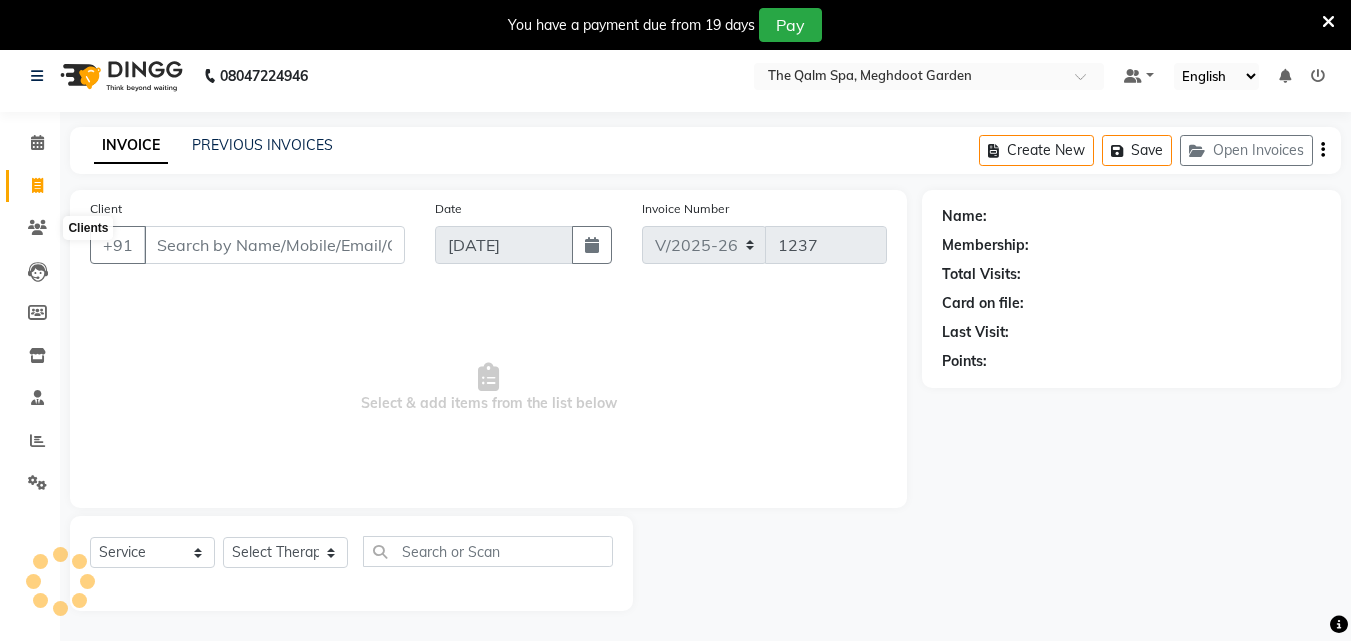 scroll, scrollTop: 50, scrollLeft: 0, axis: vertical 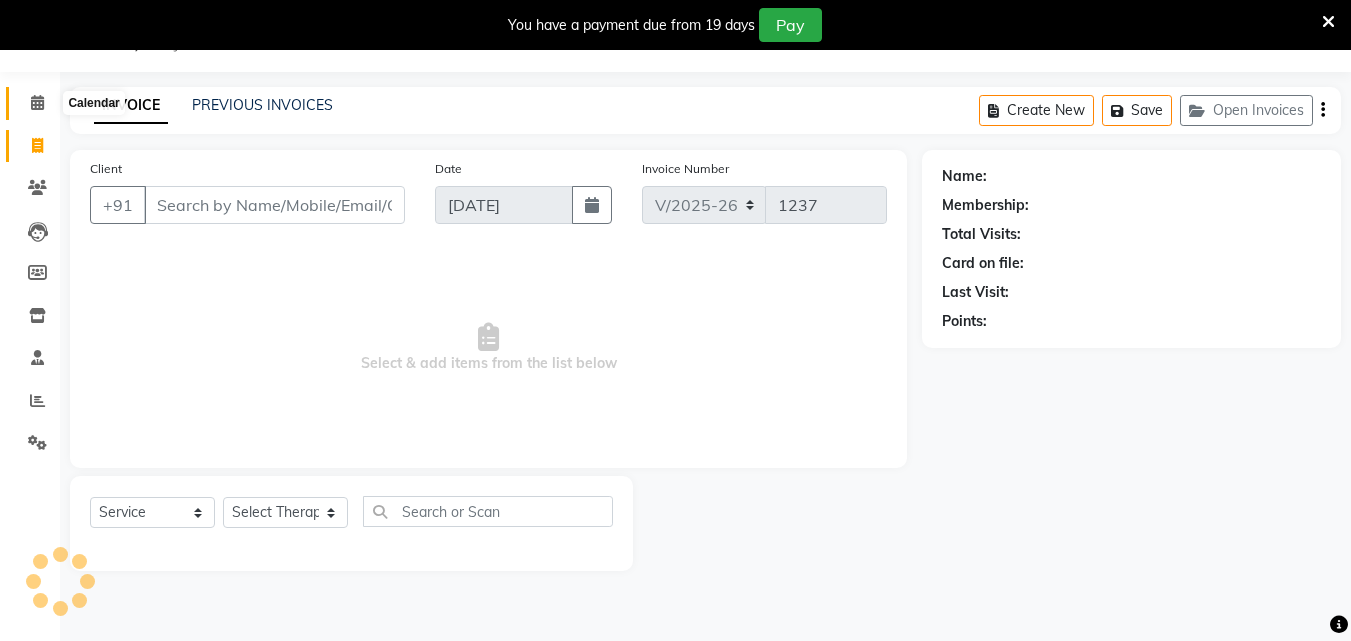 click 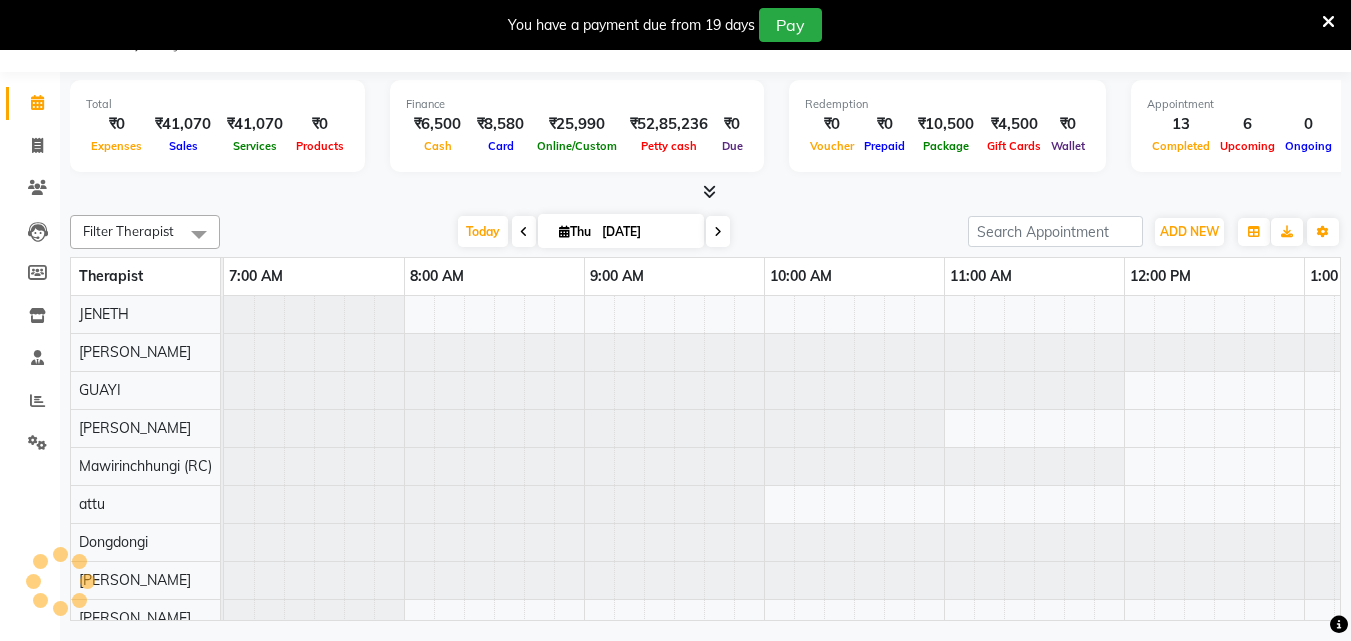 scroll, scrollTop: 0, scrollLeft: 0, axis: both 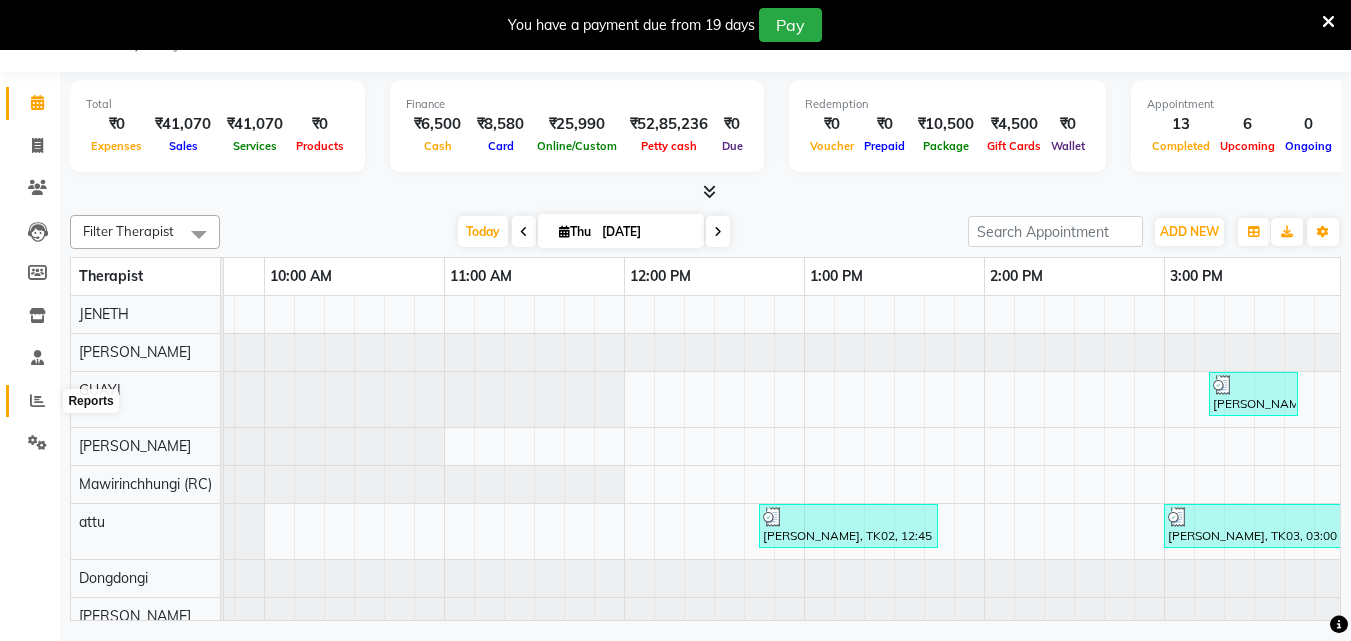 click 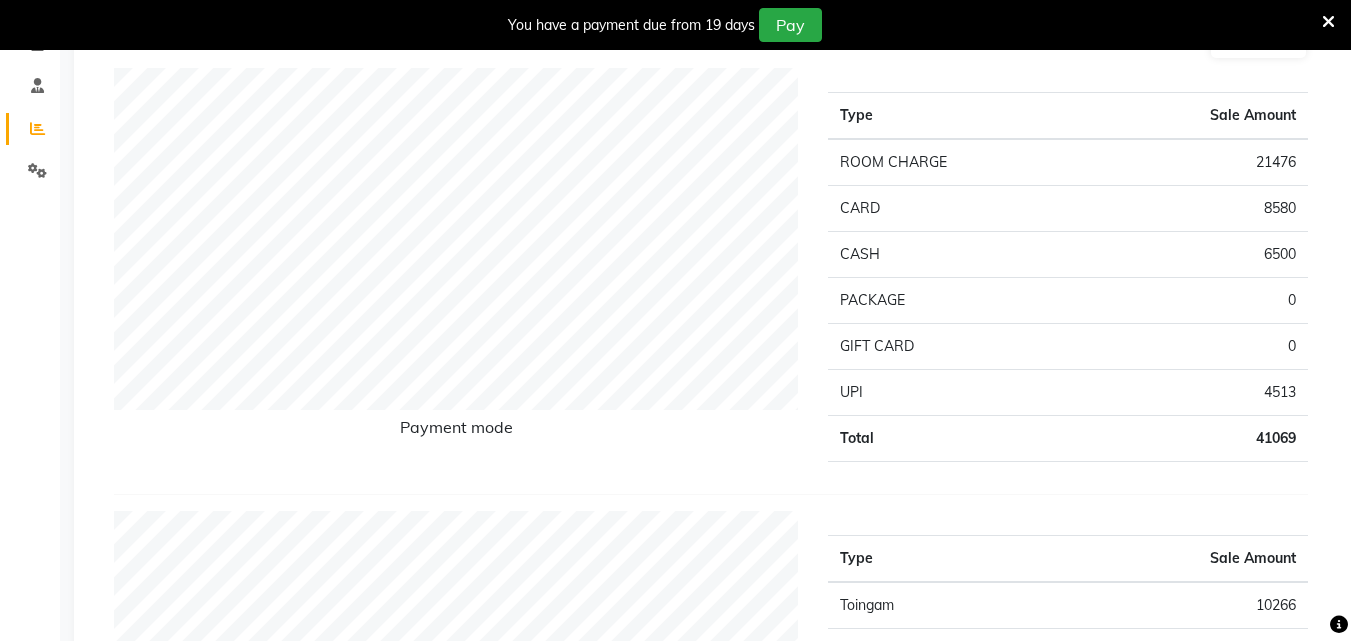 scroll, scrollTop: 350, scrollLeft: 0, axis: vertical 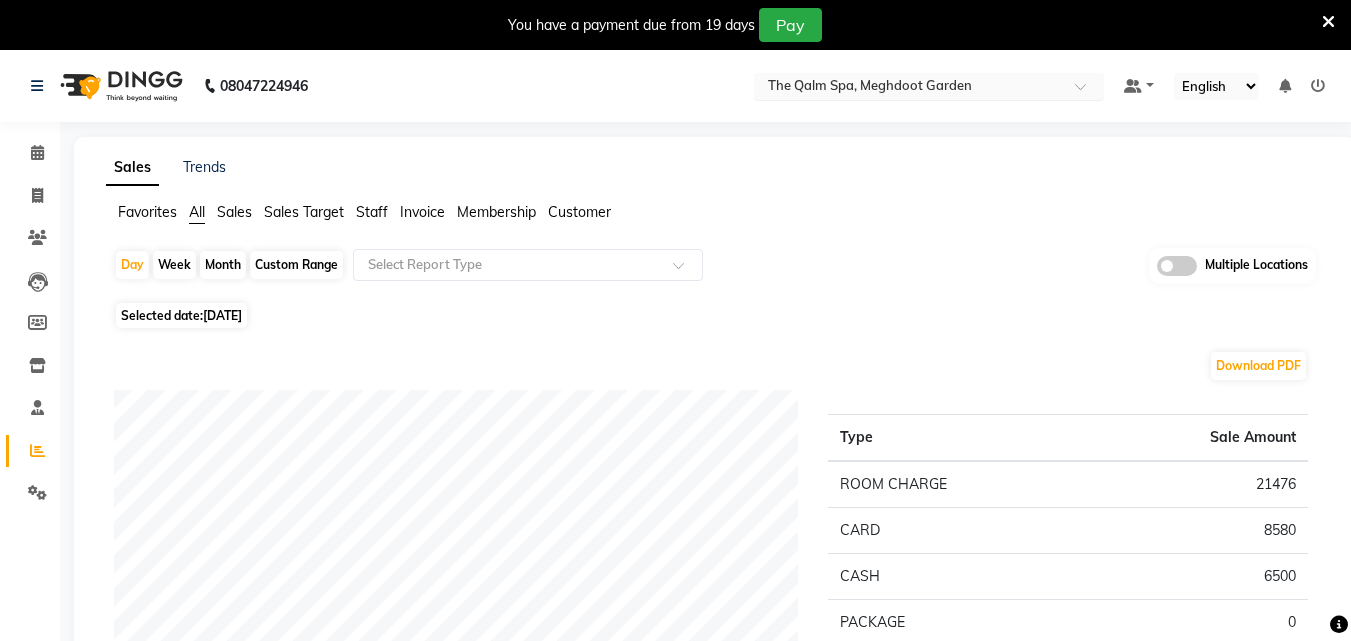 click at bounding box center [909, 88] 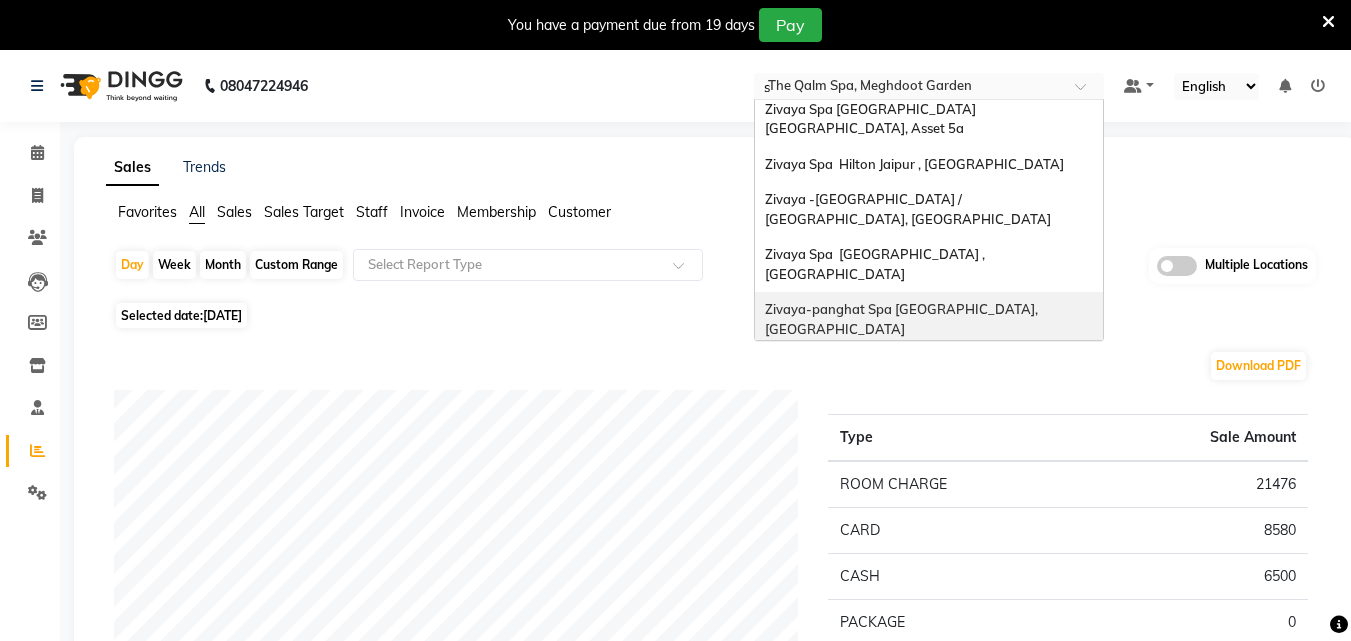scroll, scrollTop: 80, scrollLeft: 0, axis: vertical 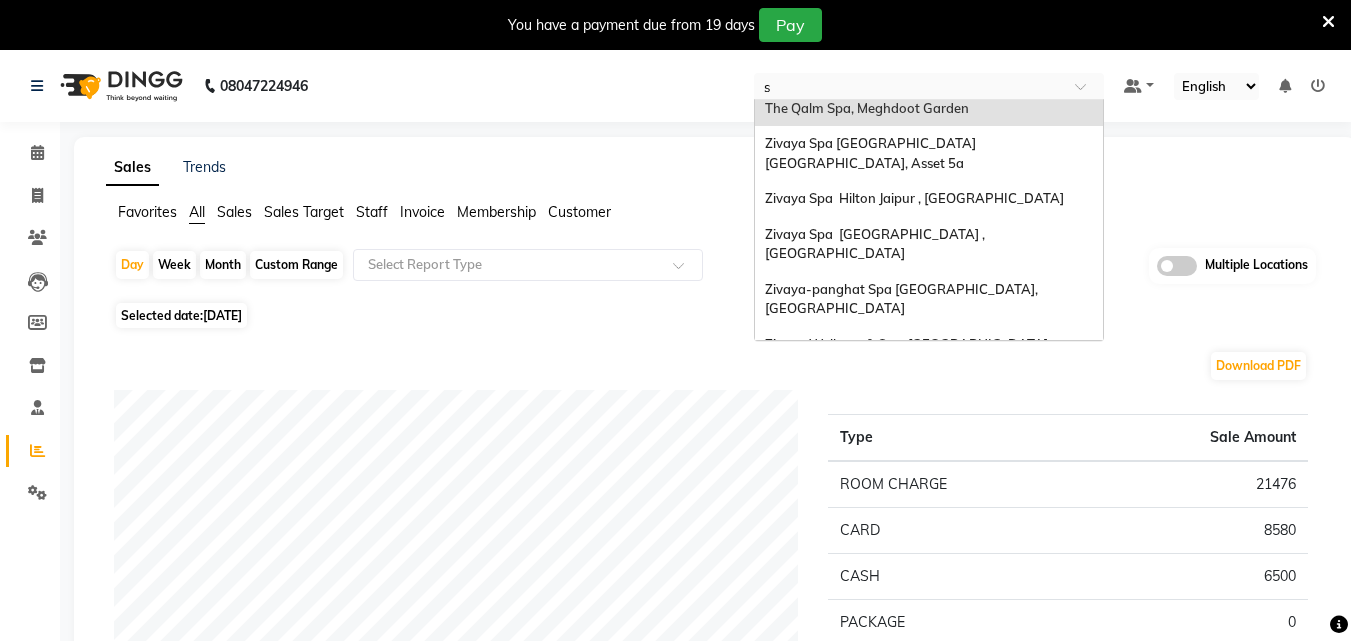 type on "sa" 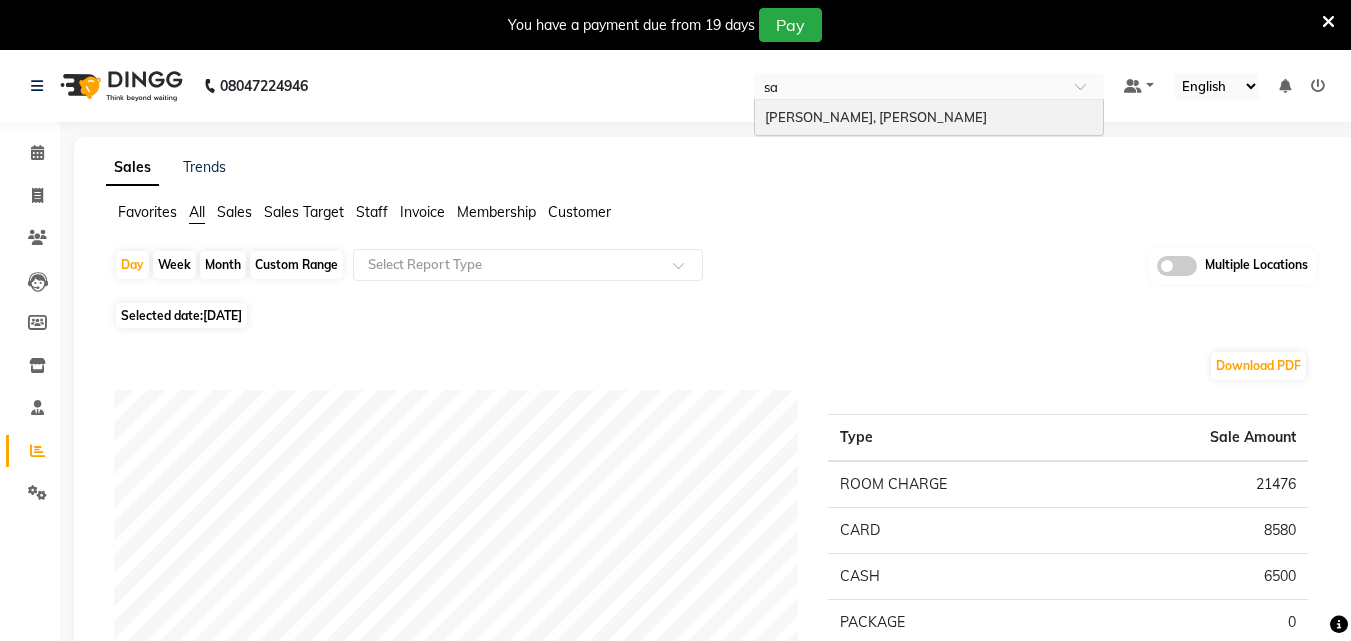 scroll, scrollTop: 0, scrollLeft: 0, axis: both 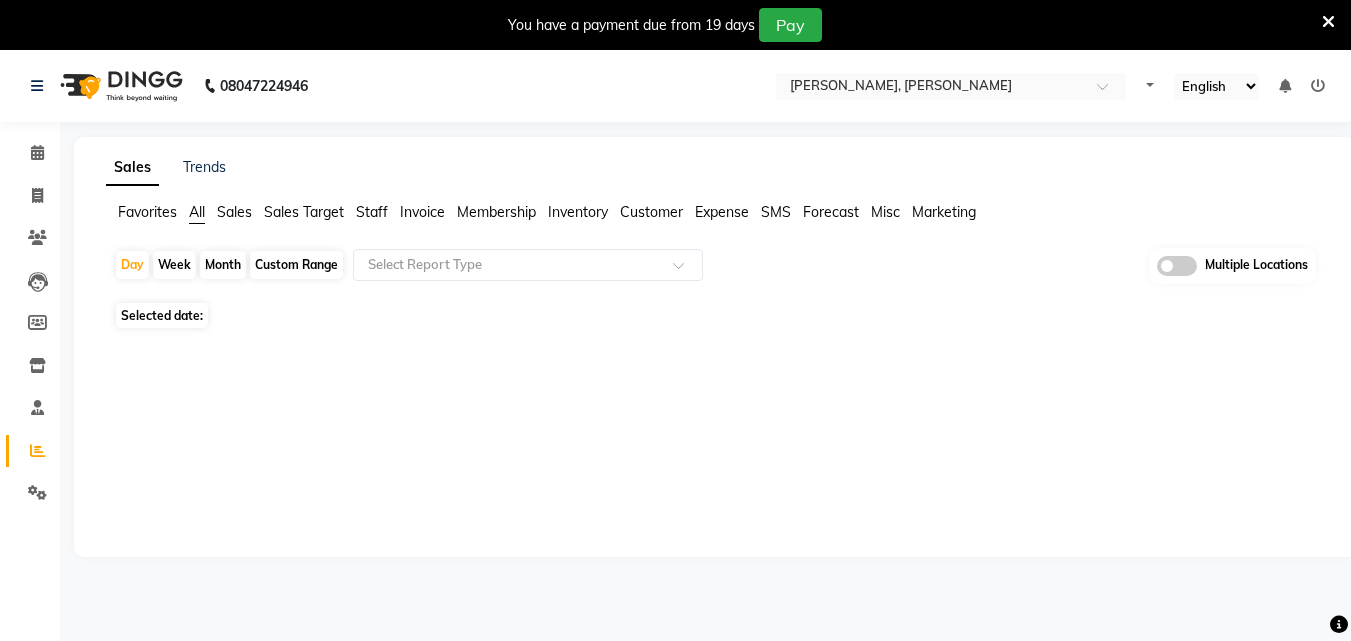 select on "en" 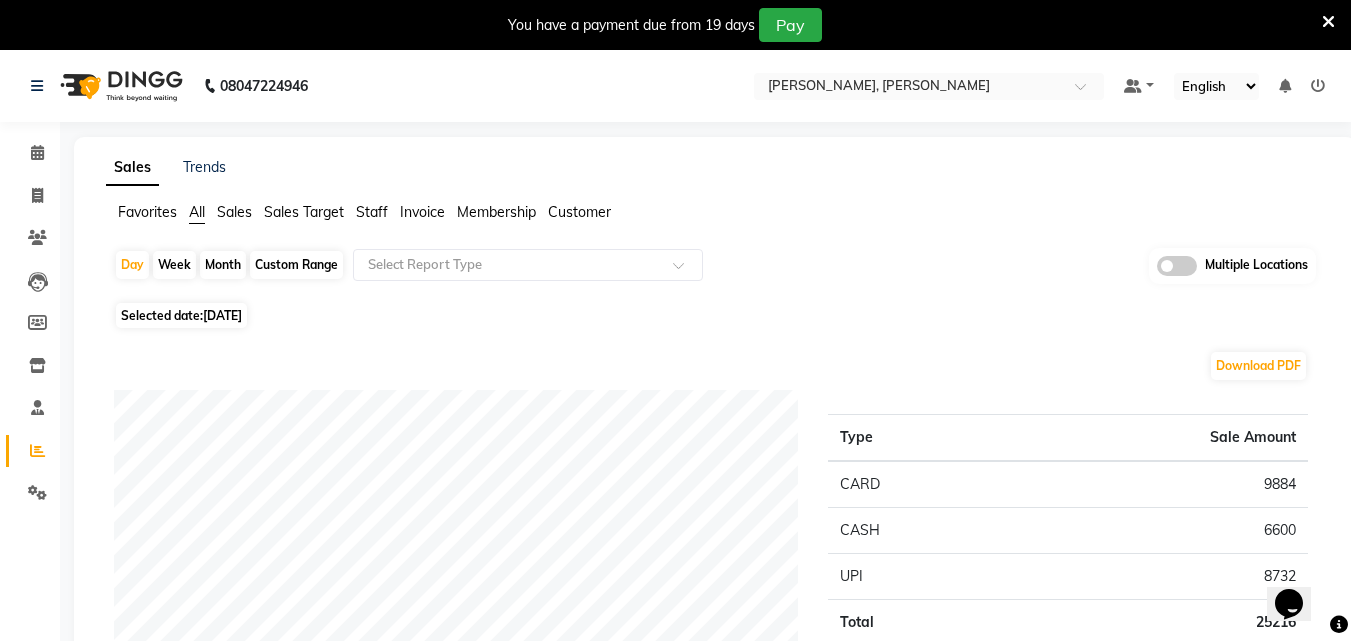 scroll, scrollTop: 0, scrollLeft: 0, axis: both 